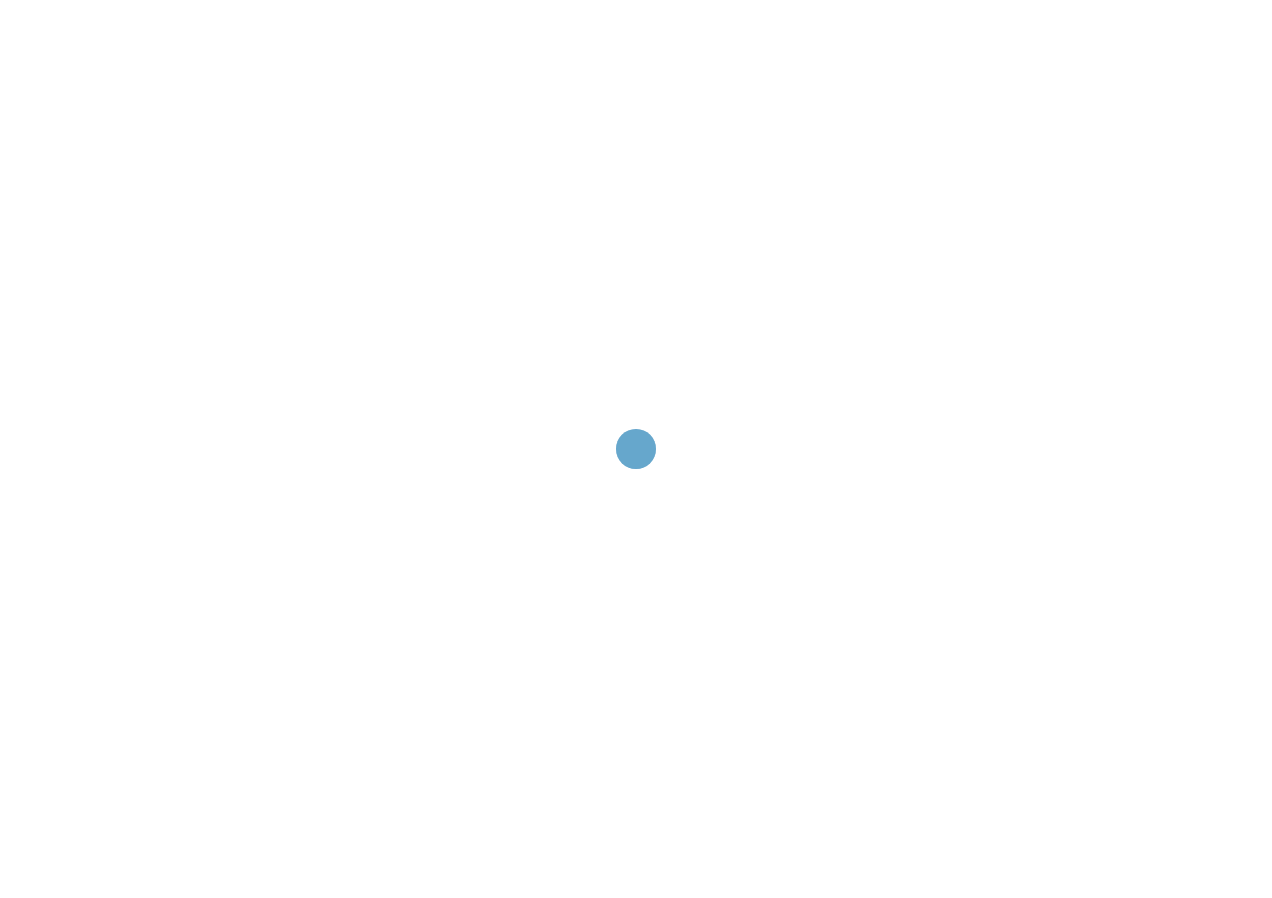 scroll, scrollTop: 0, scrollLeft: 0, axis: both 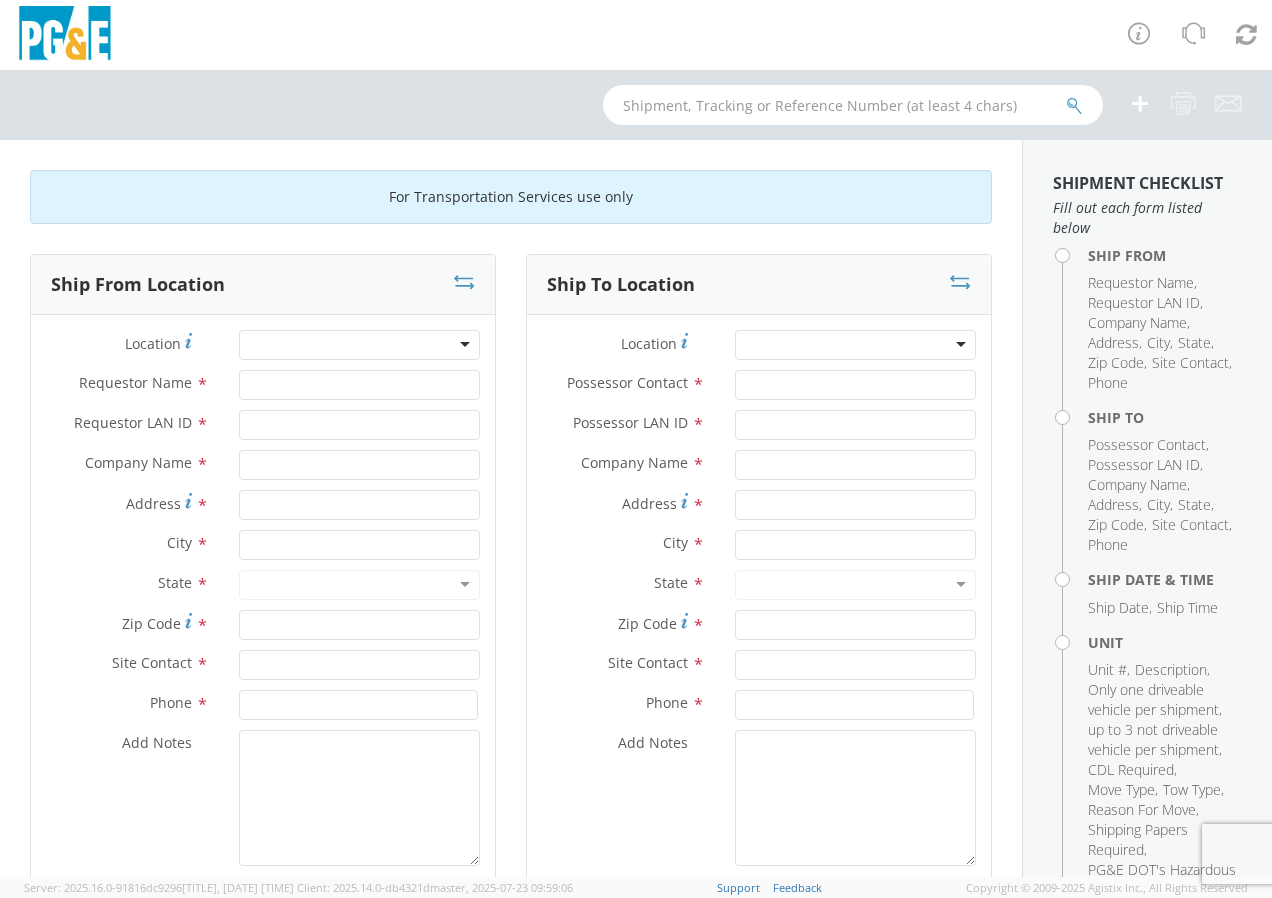 click at bounding box center (359, 345) 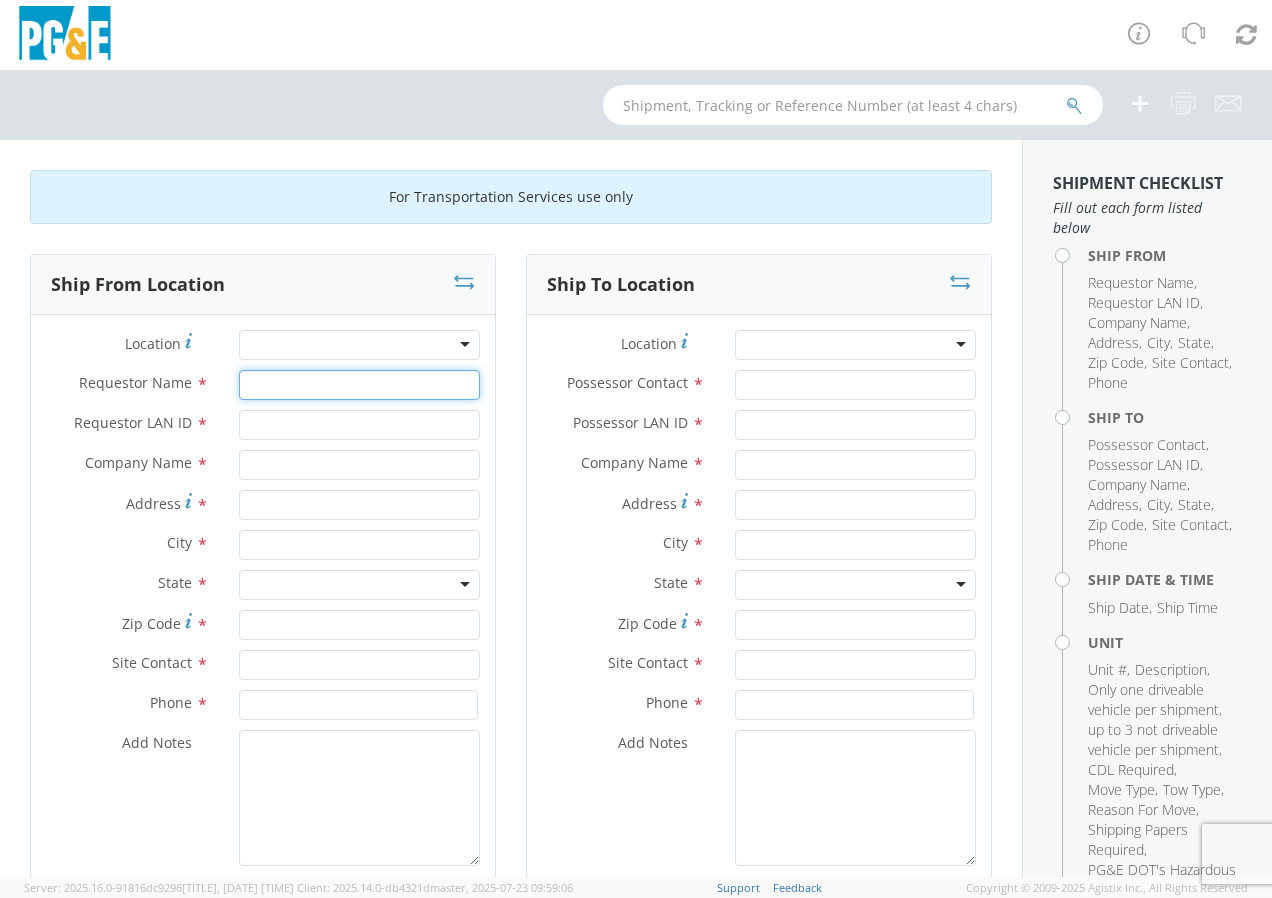 click on "Requestor Name        *" at bounding box center (359, 385) 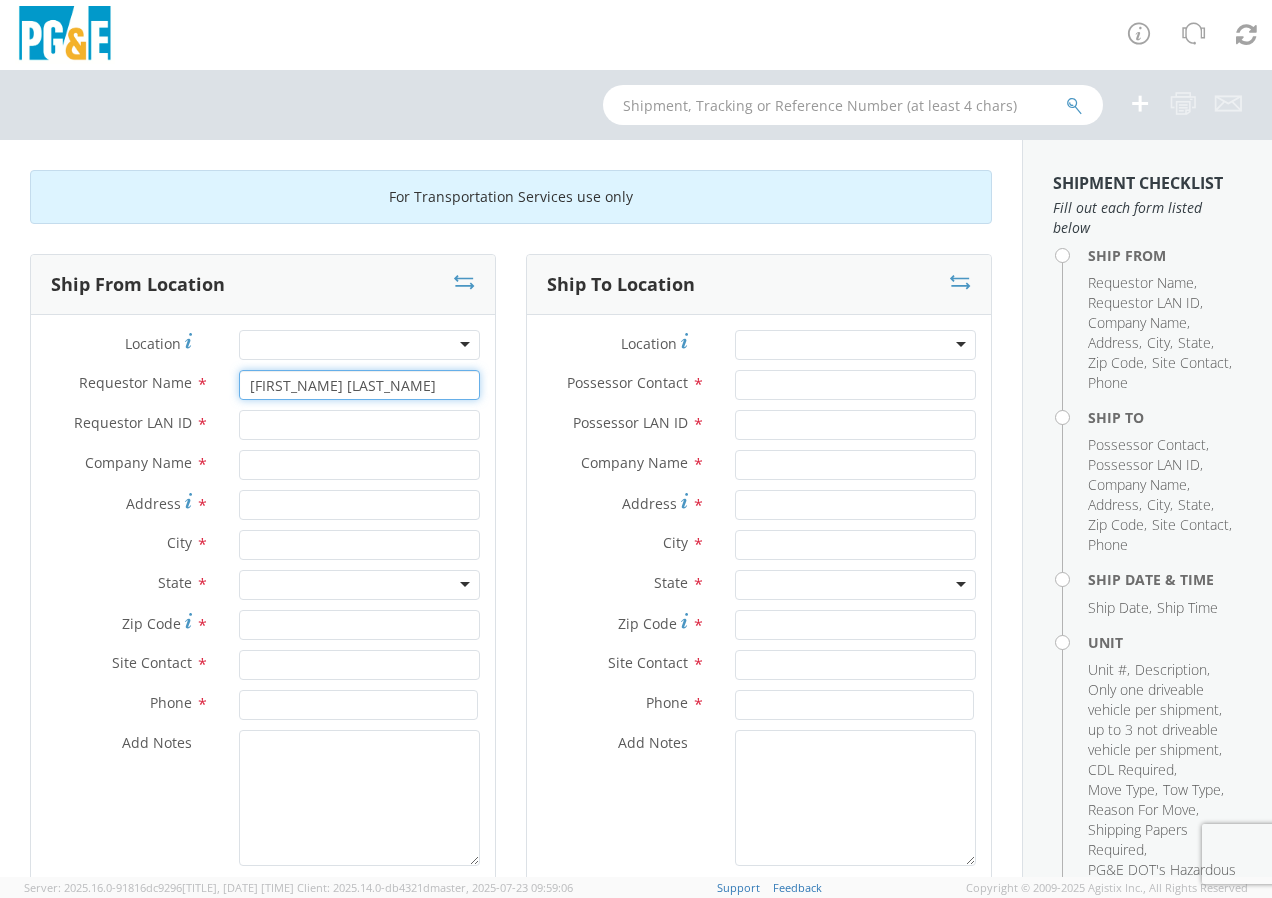 type on "[FIRST_NAME] [LAST_NAME]" 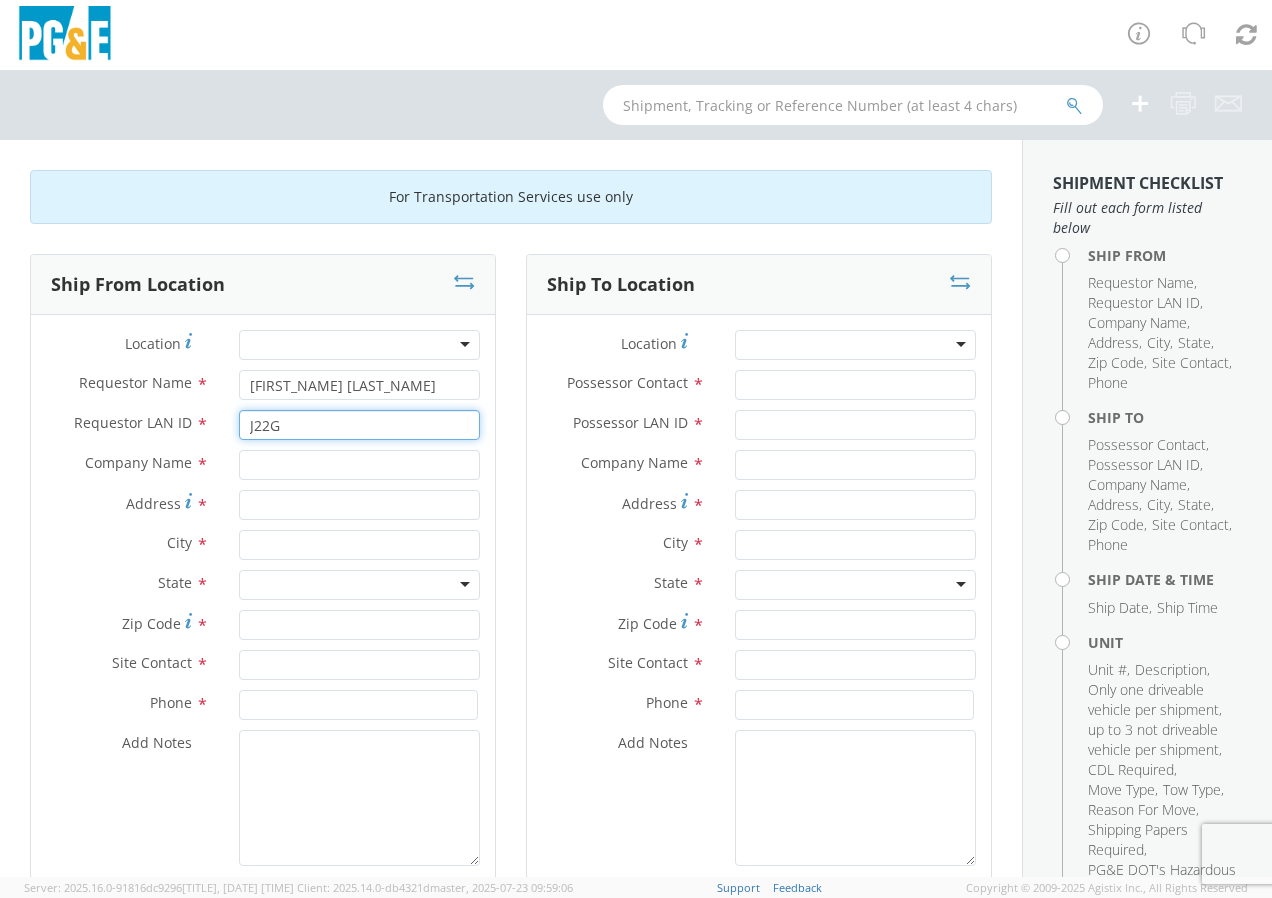 type on "J22G" 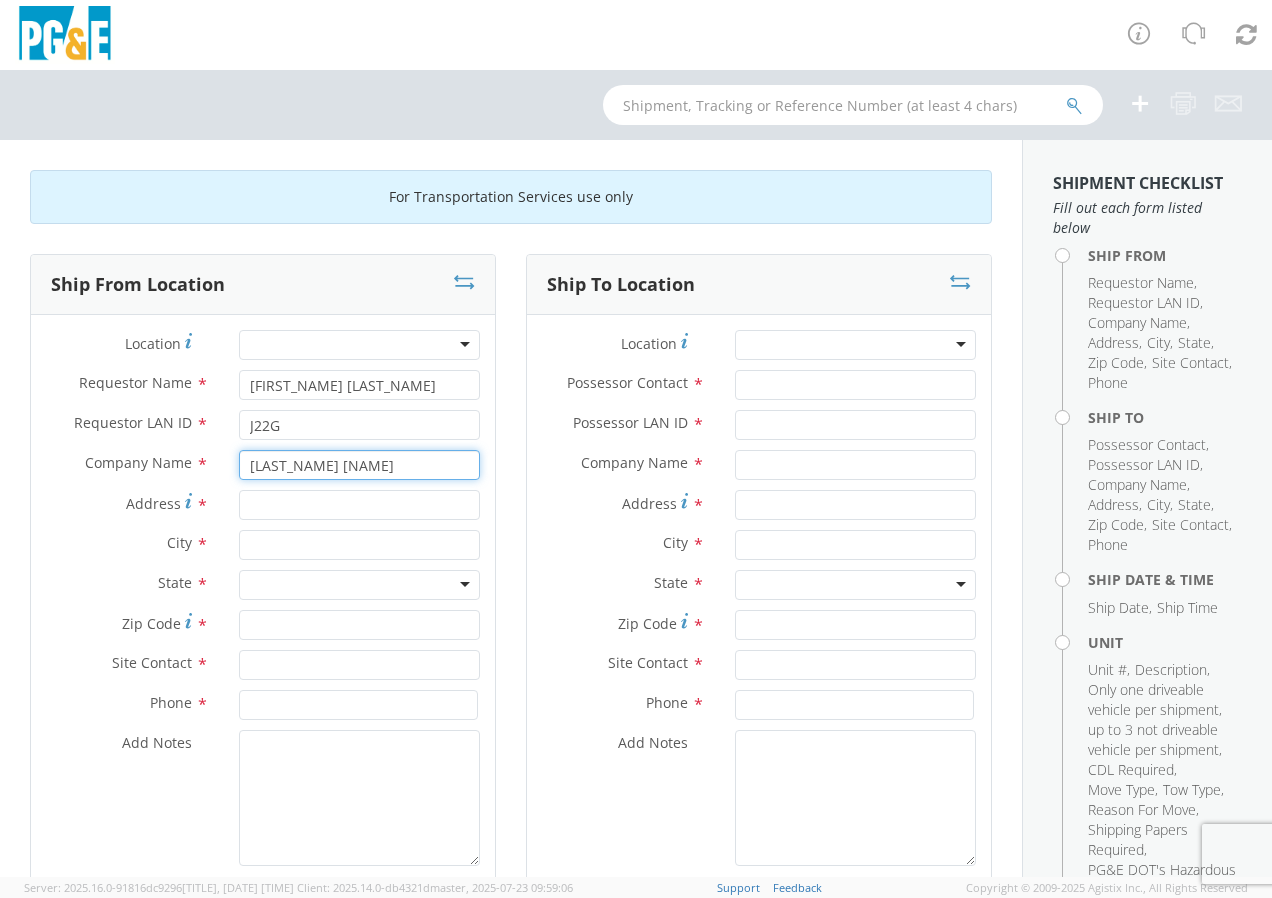 type on "[LAST_NAME] [NAME]" 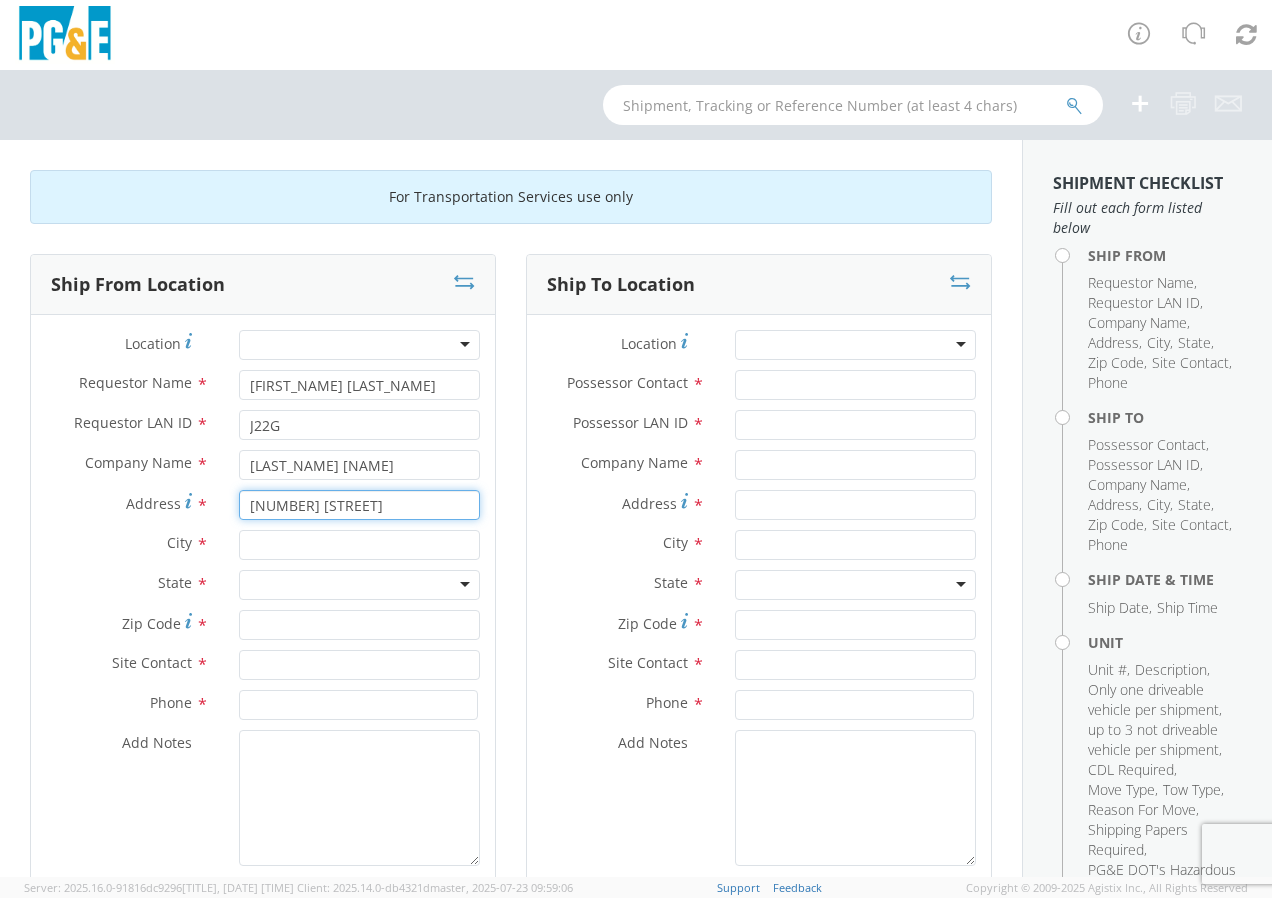 type on "[NUMBER] [STREET]" 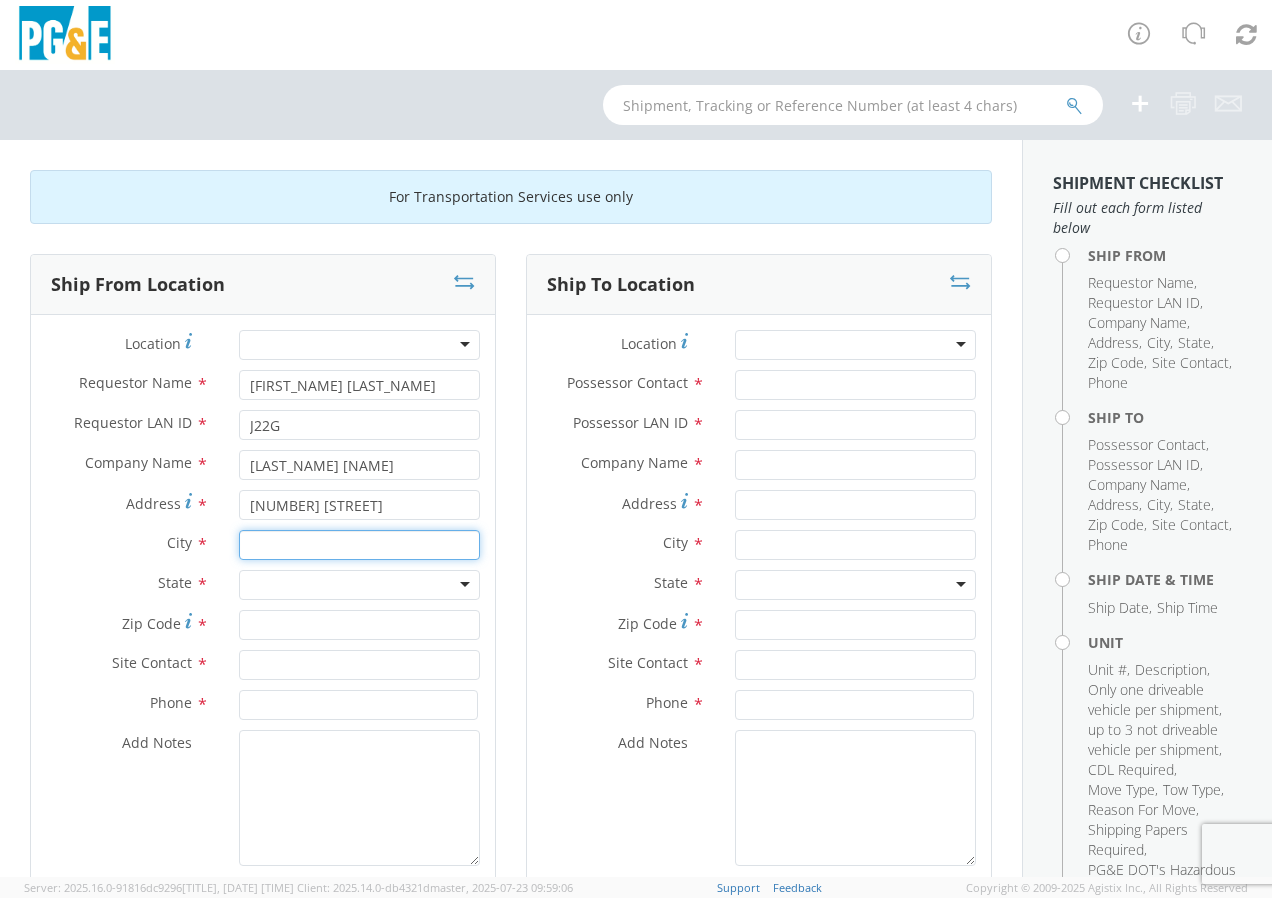 type on "f" 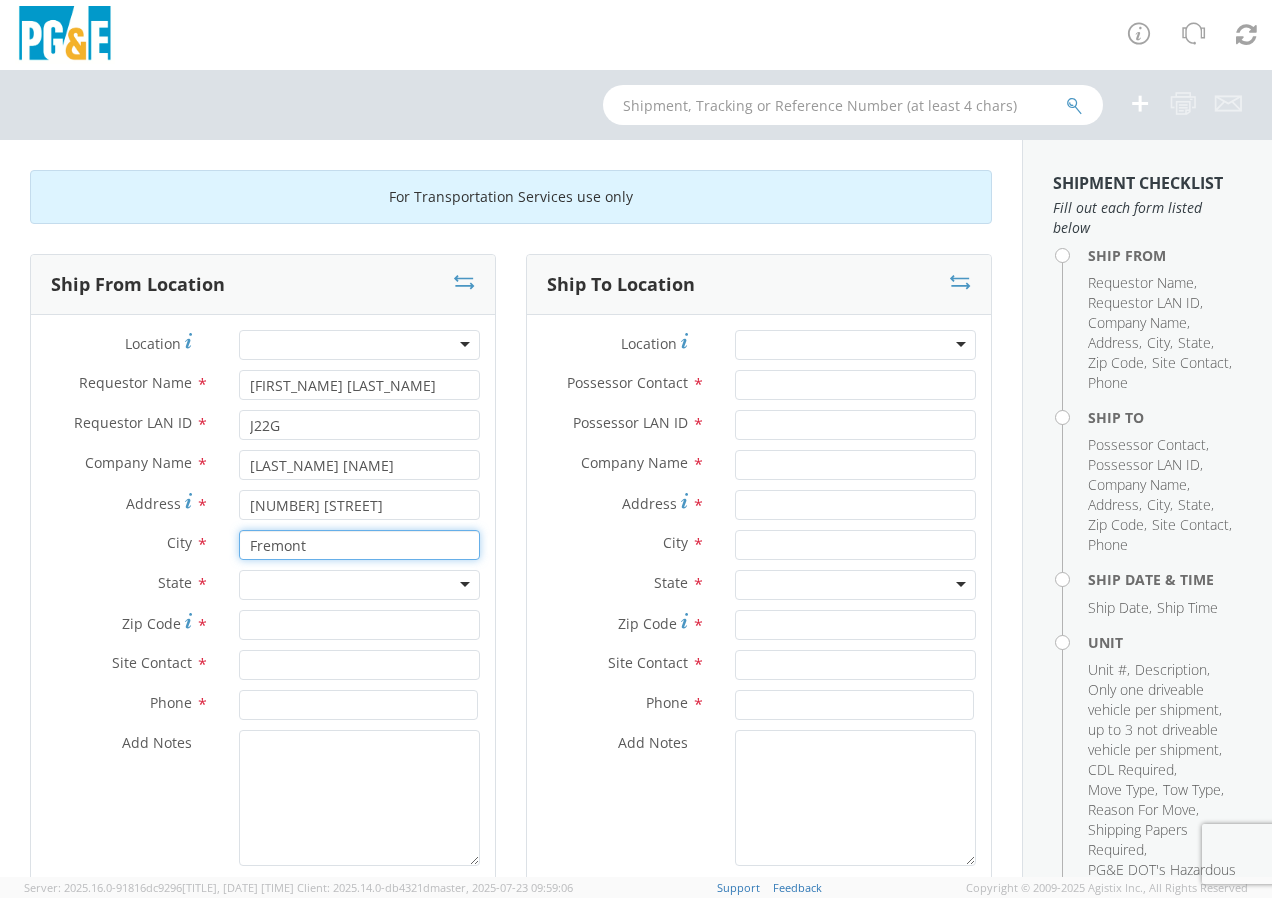 type on "Fremont" 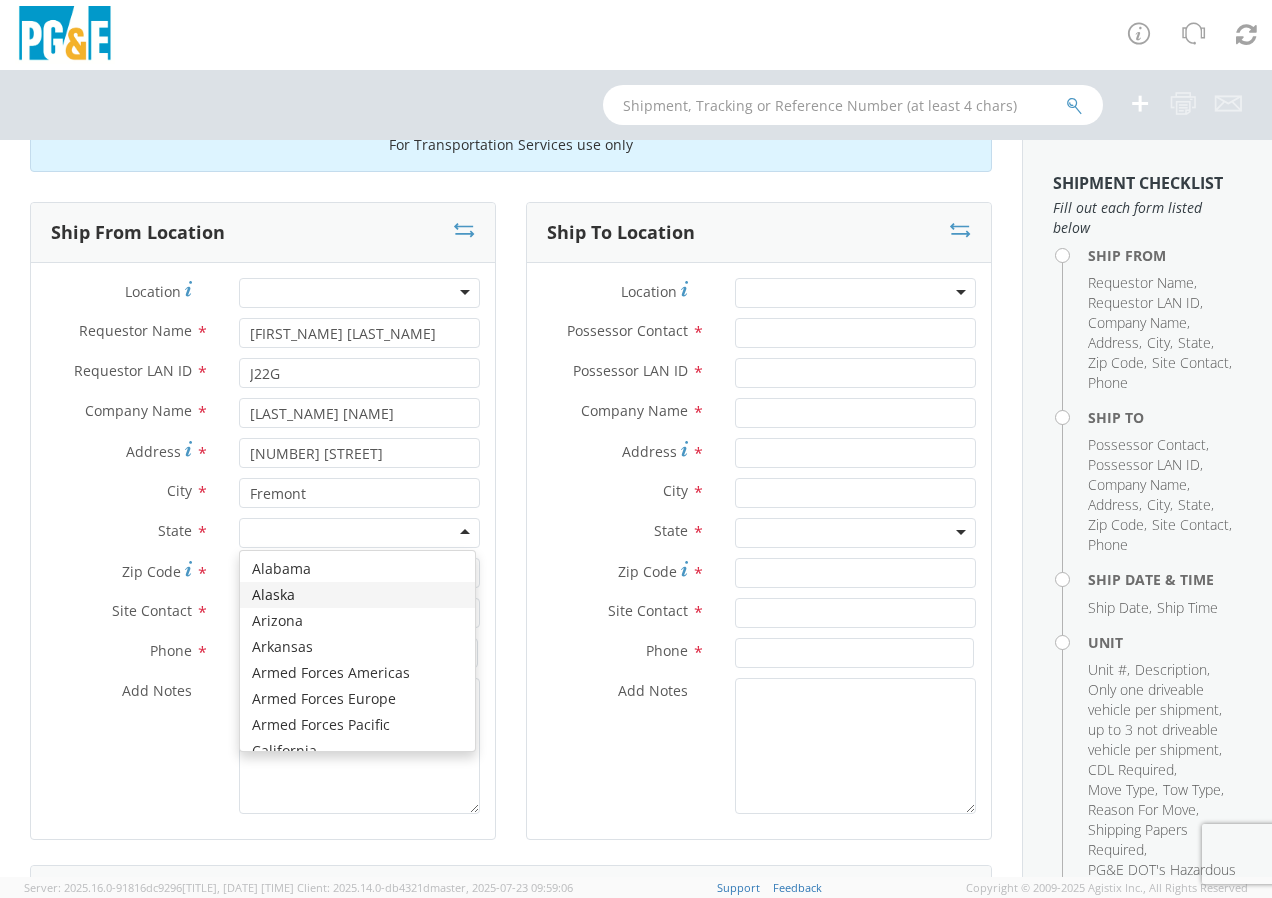 scroll, scrollTop: 100, scrollLeft: 0, axis: vertical 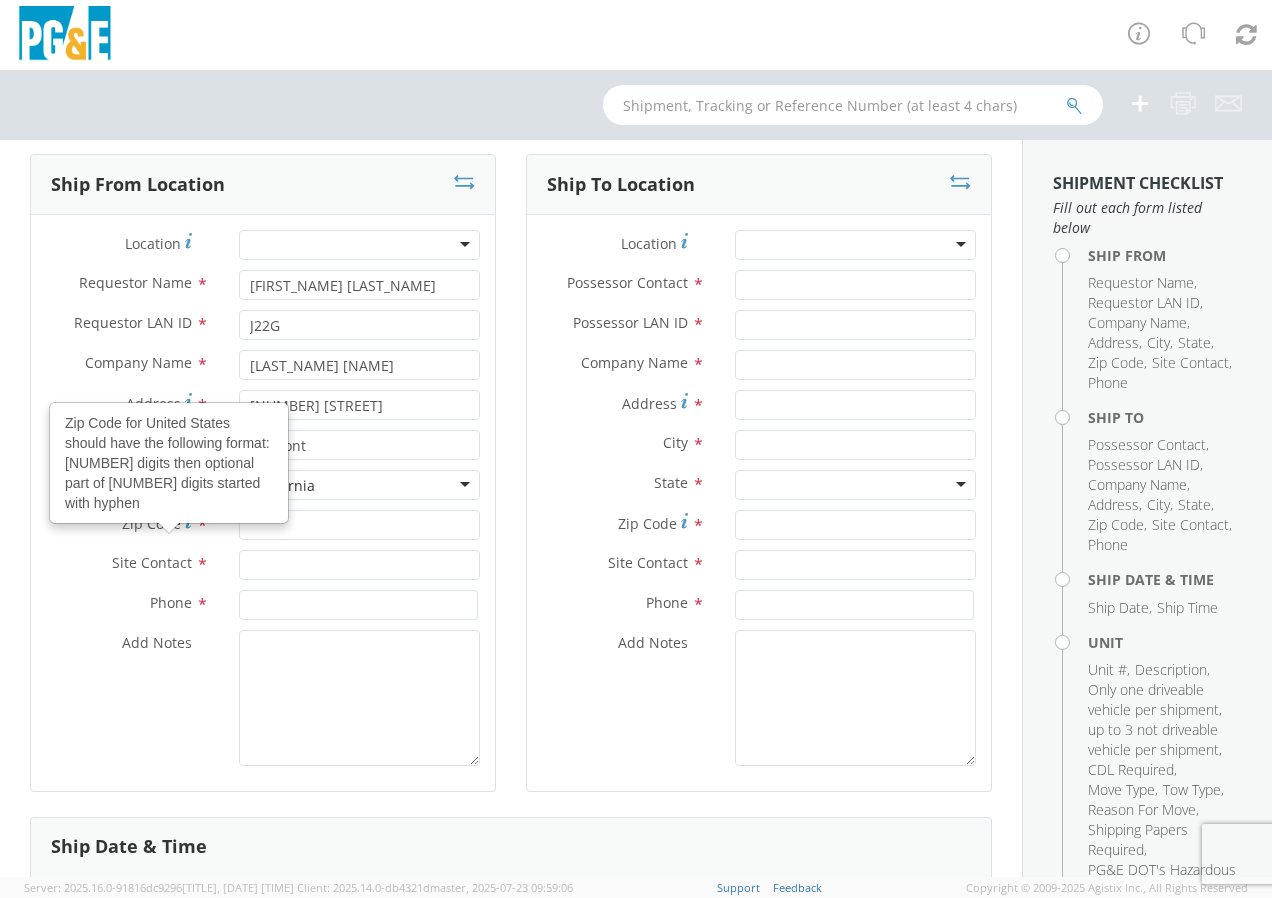 click 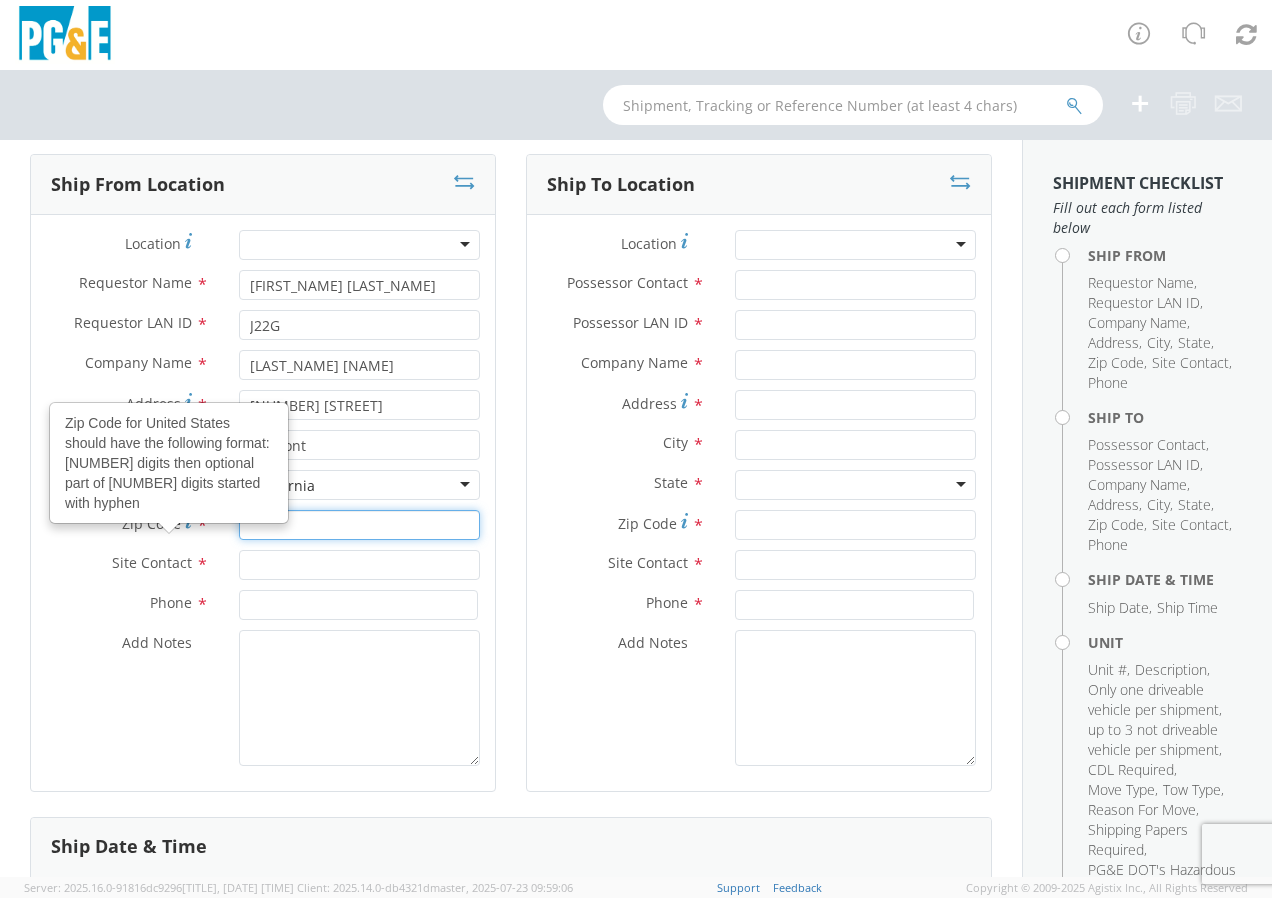 click on "Zip Code
Zip Code for United States should have the following format:
5 digits then optional part of 4 digits started with hyphen
*" at bounding box center [359, 525] 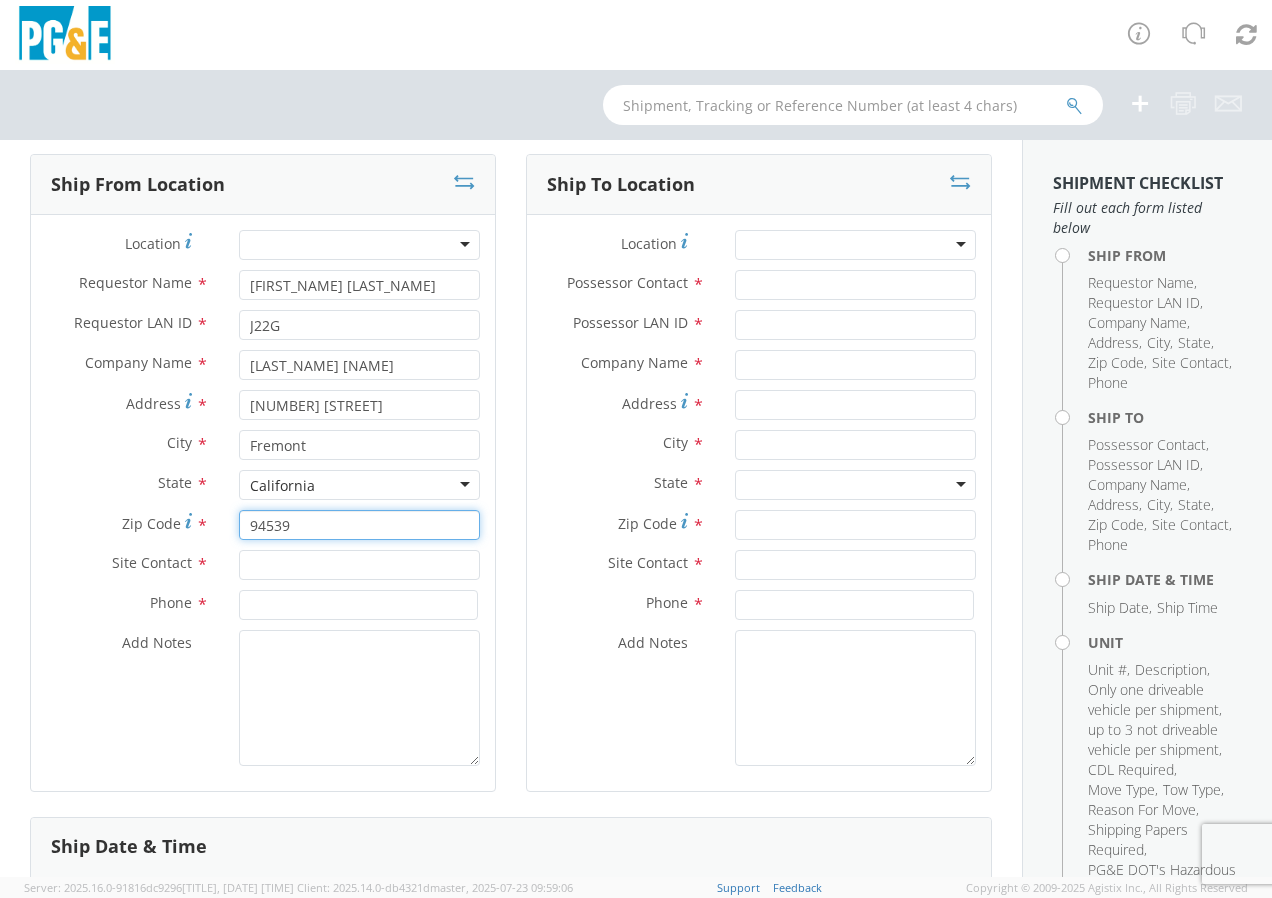 type on "94539" 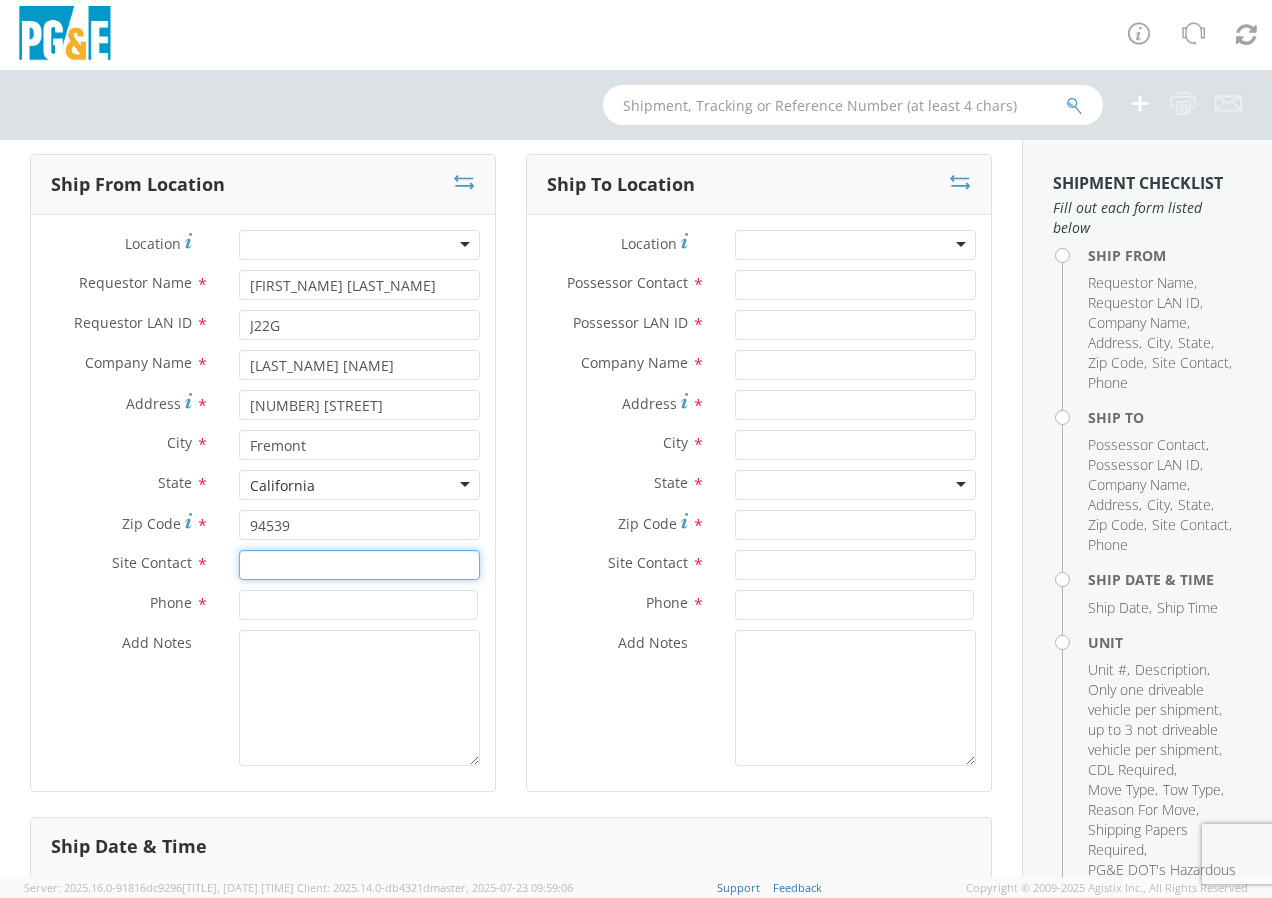 click at bounding box center [359, 565] 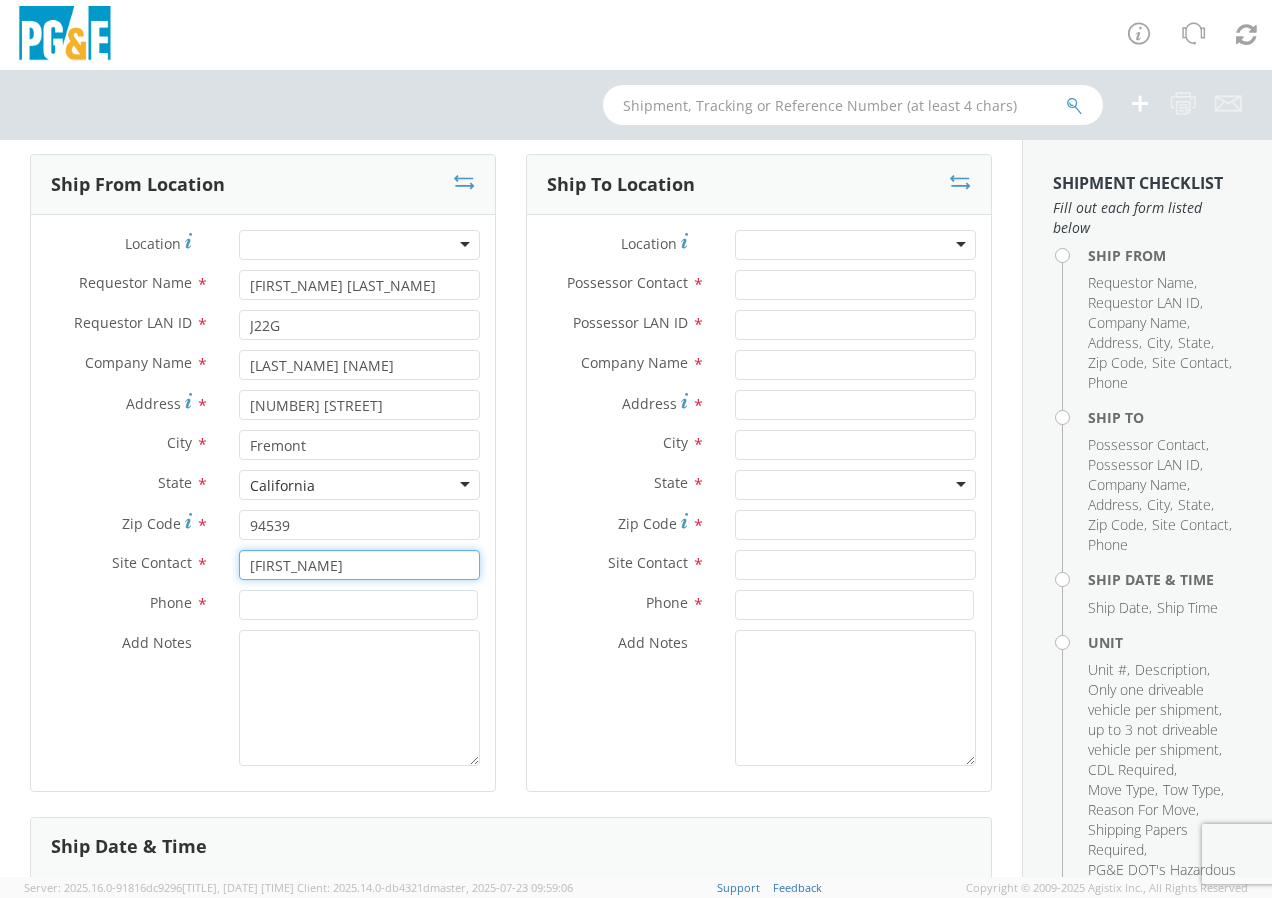type on "[FIRST_NAME]" 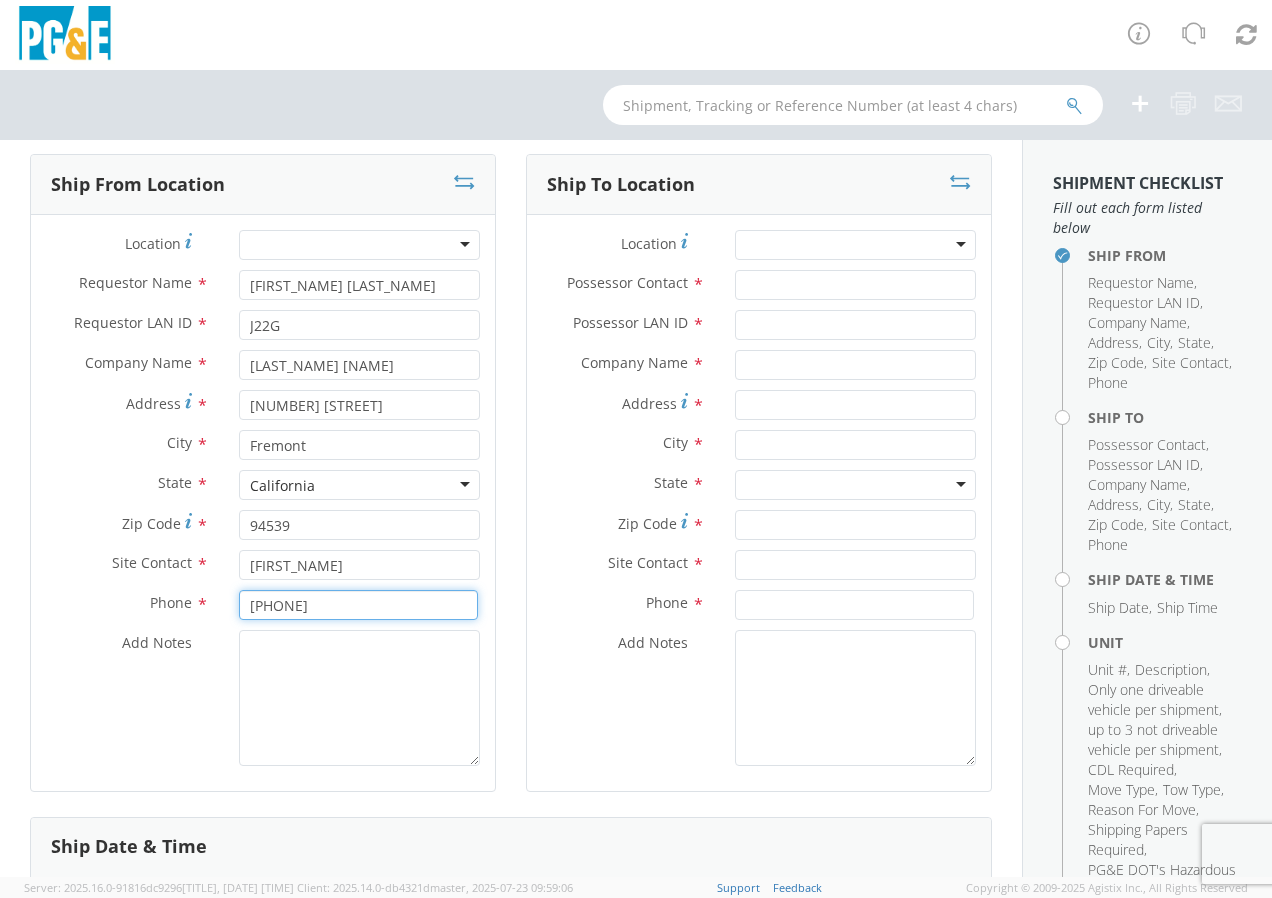 type on "[PHONE]" 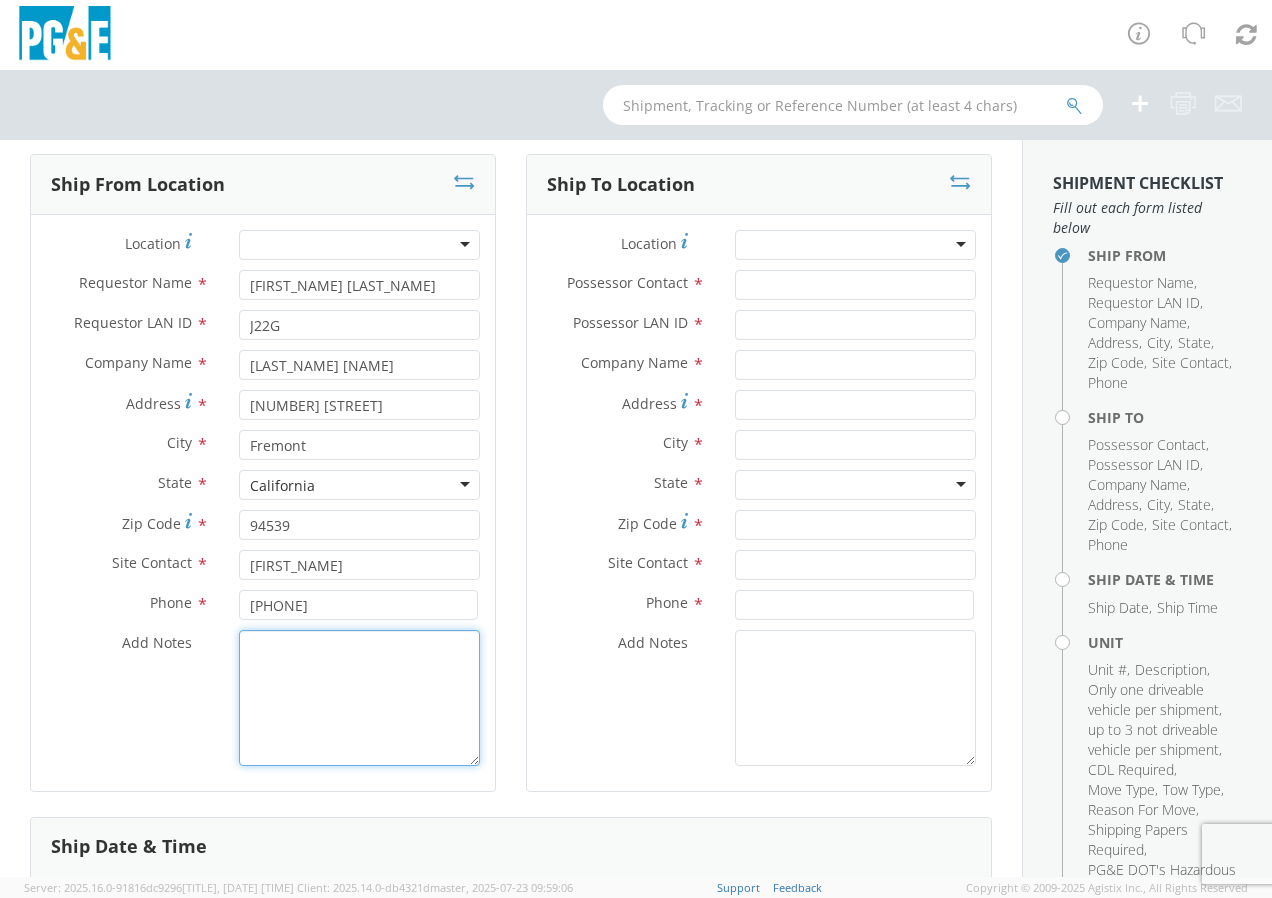 click on "Add Notes        *" at bounding box center [359, 698] 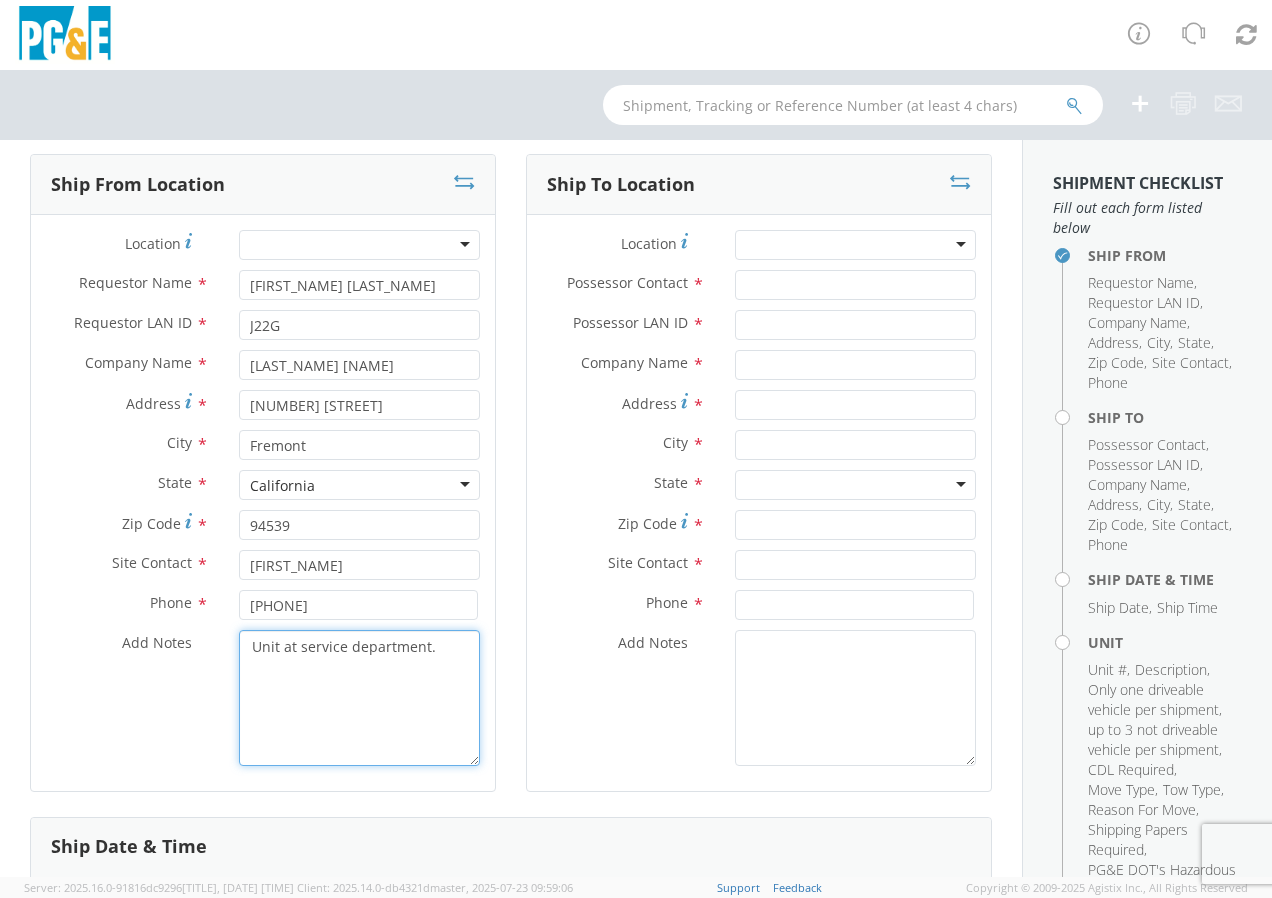 type on "Unit at service department." 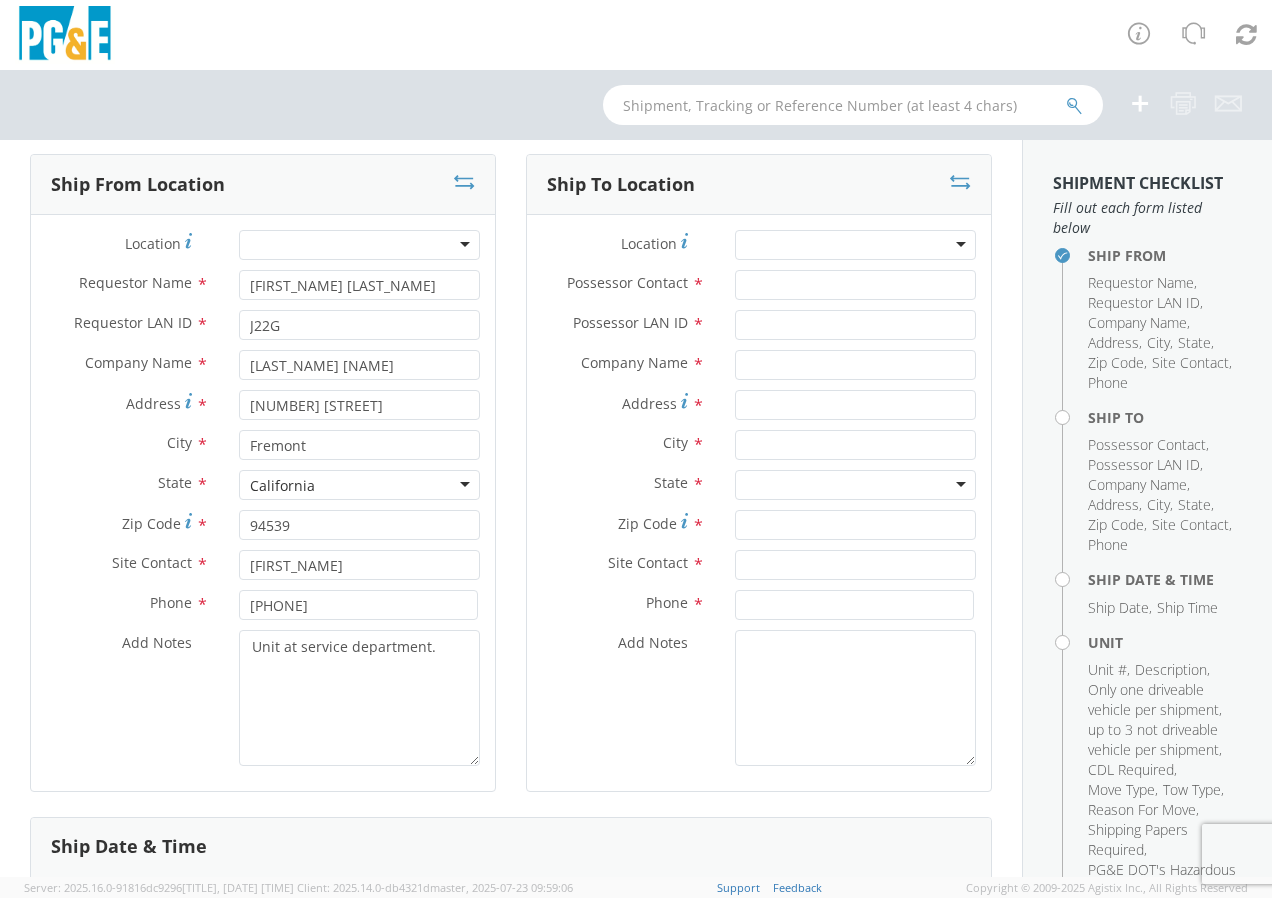click at bounding box center [855, 245] 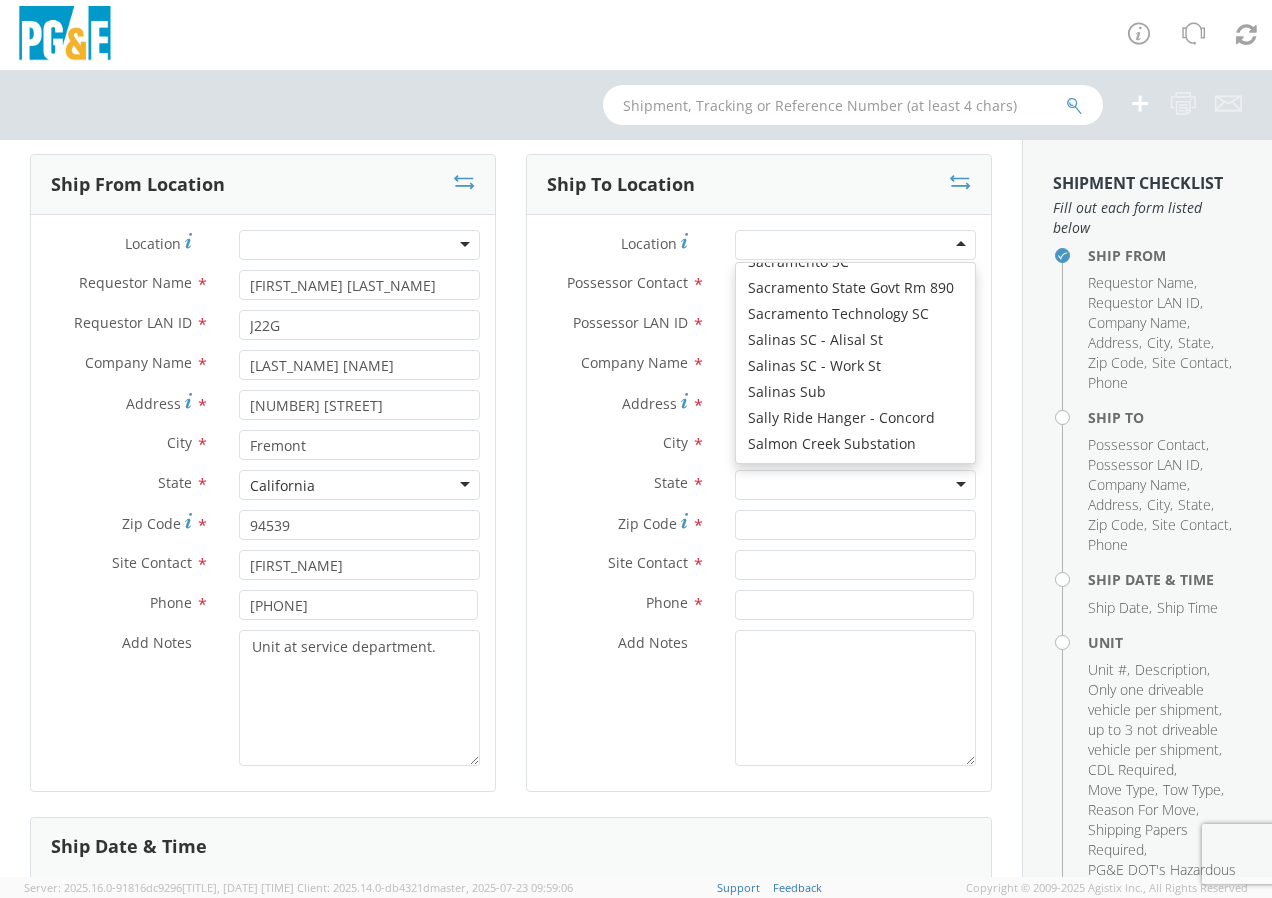 scroll, scrollTop: 11504, scrollLeft: 0, axis: vertical 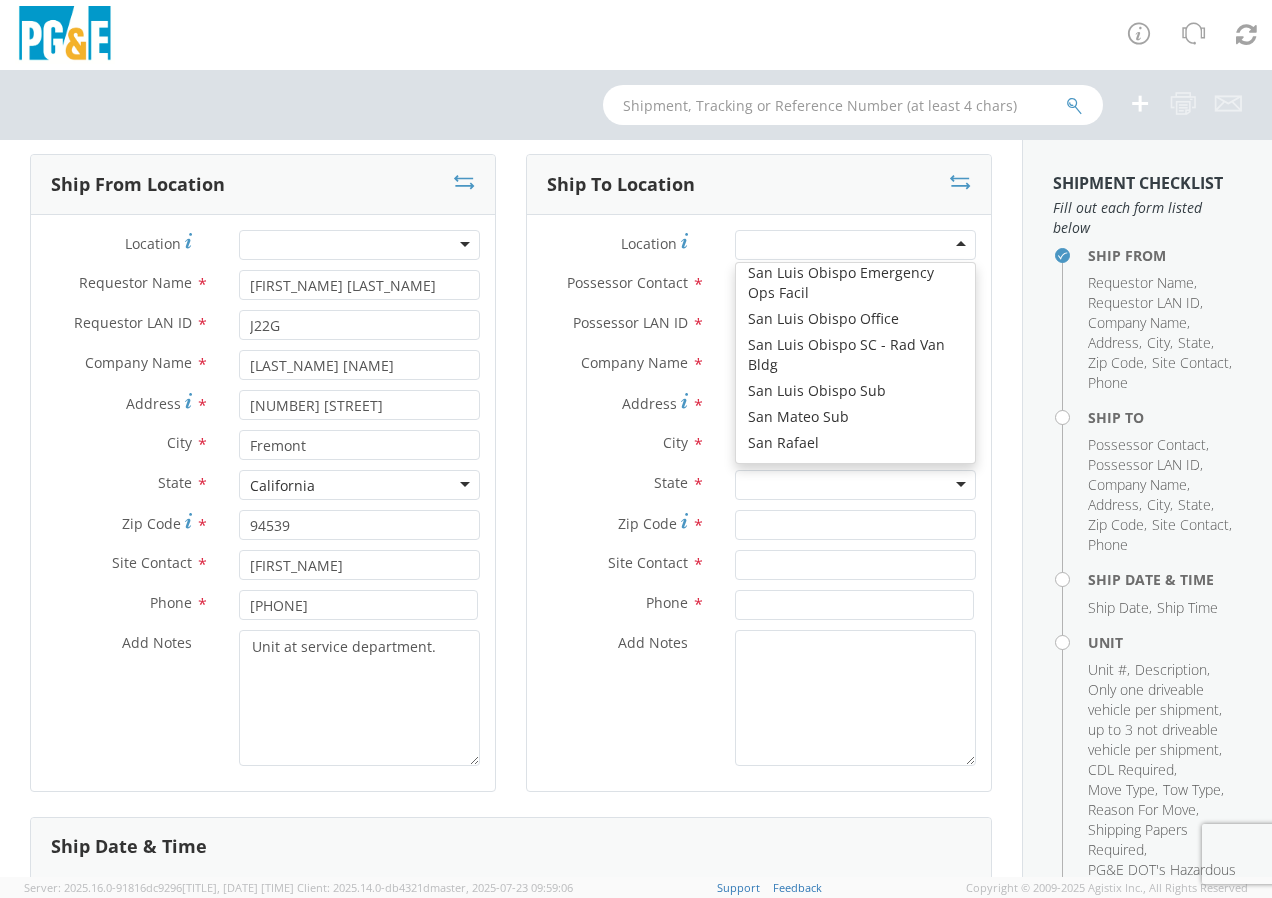 type on "PG&E" 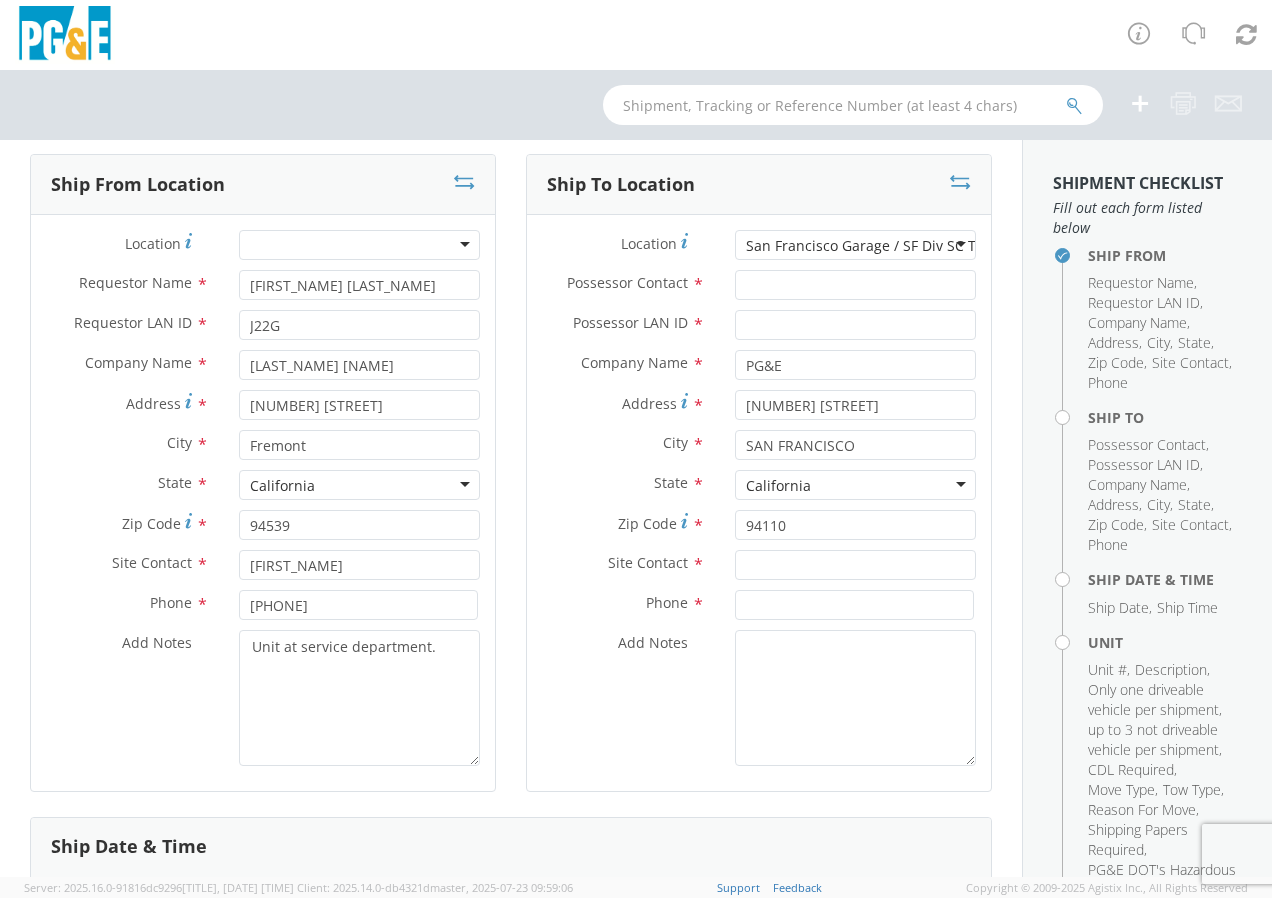 scroll, scrollTop: 0, scrollLeft: 0, axis: both 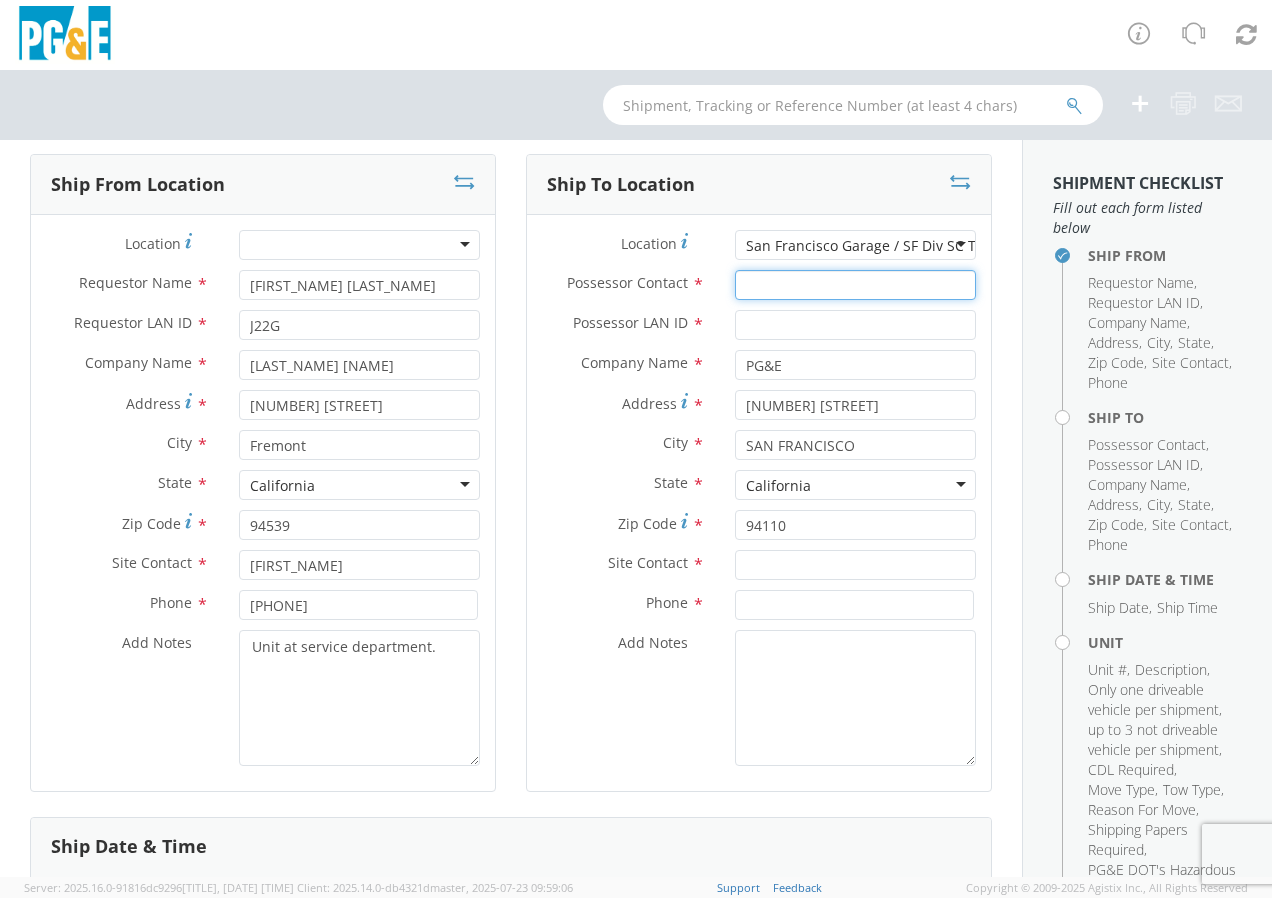 click on "Possessor Contact        *" at bounding box center [855, 285] 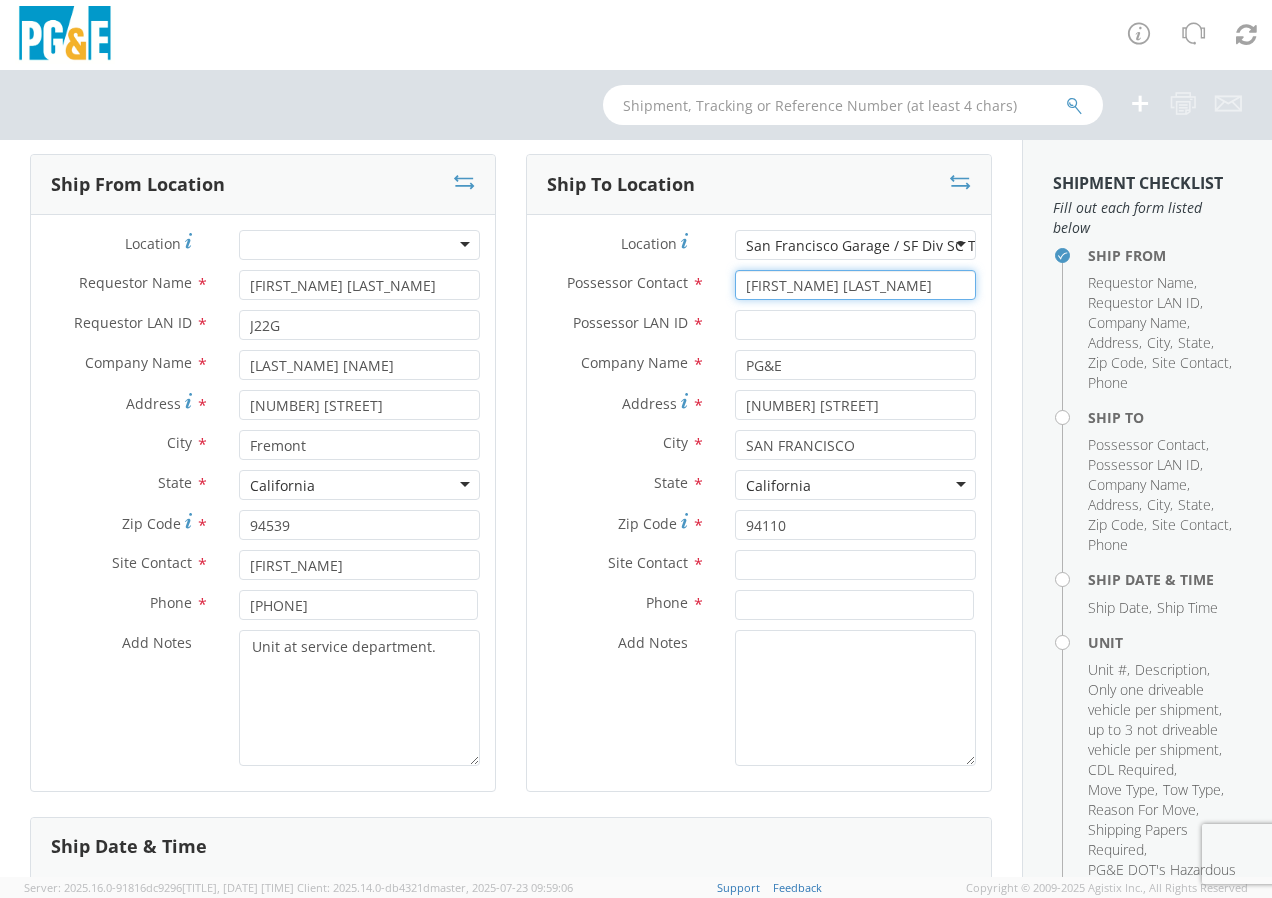 type on "[FIRST_NAME] [LAST_NAME]" 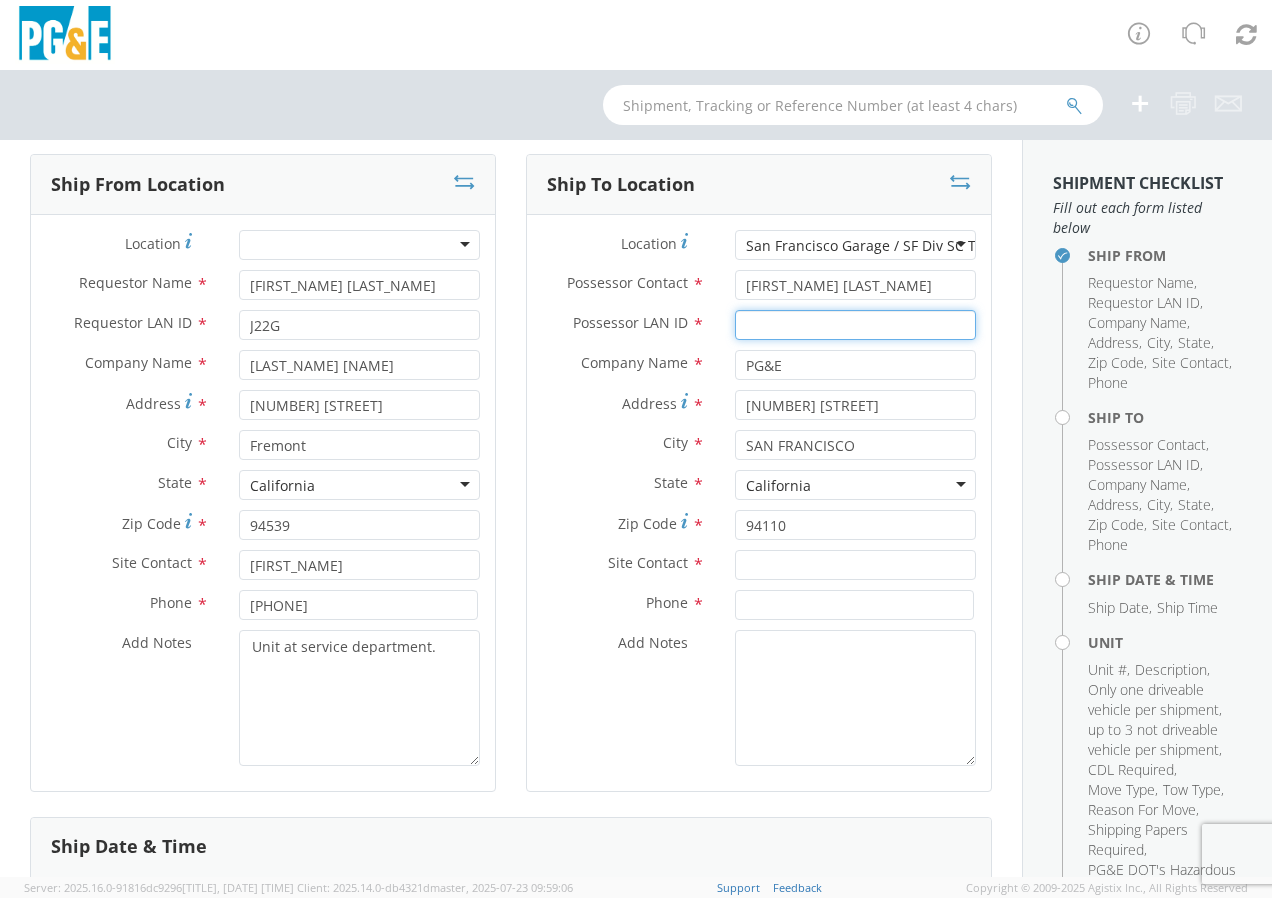 click on "Possessor LAN ID        *" at bounding box center [855, 325] 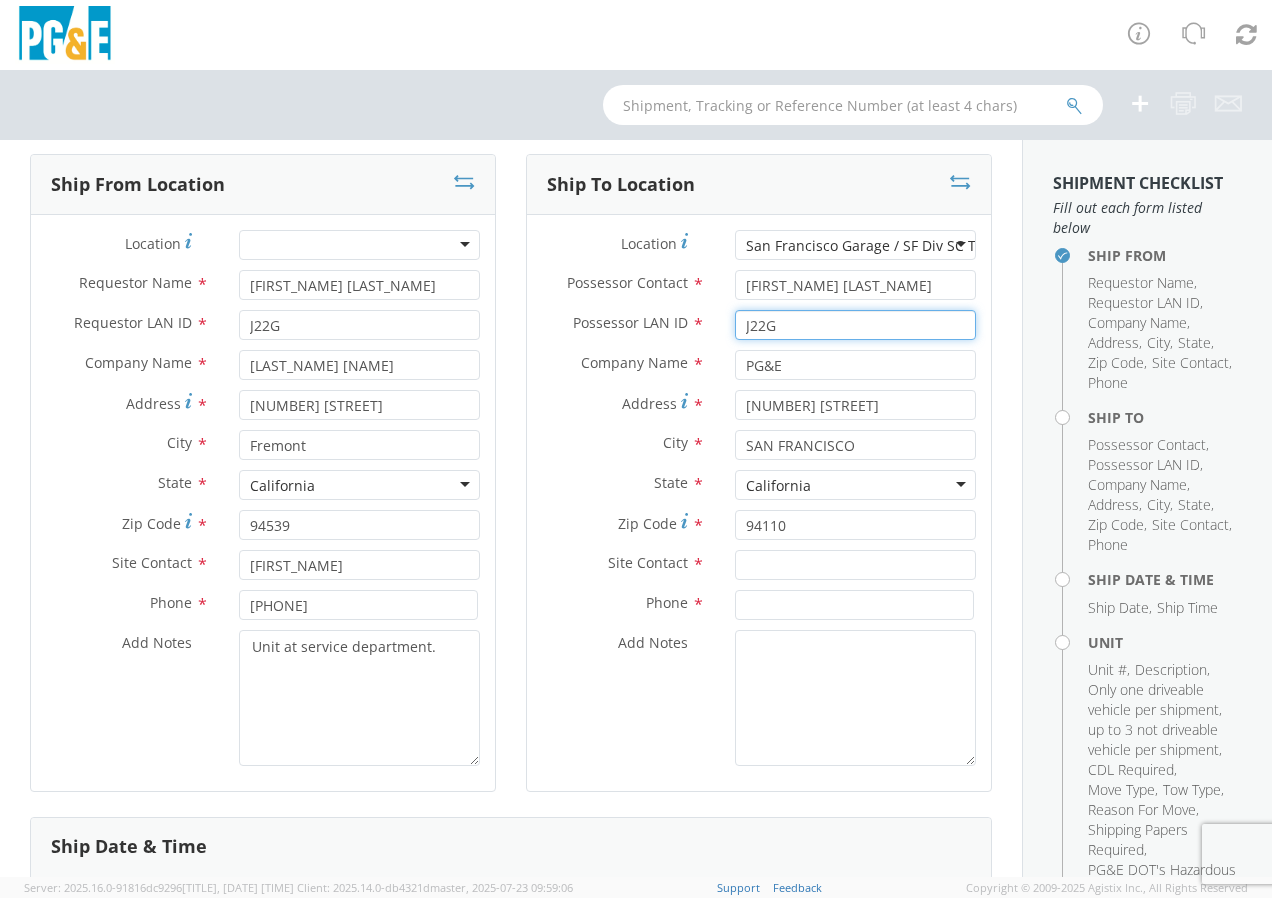 type on "J22G" 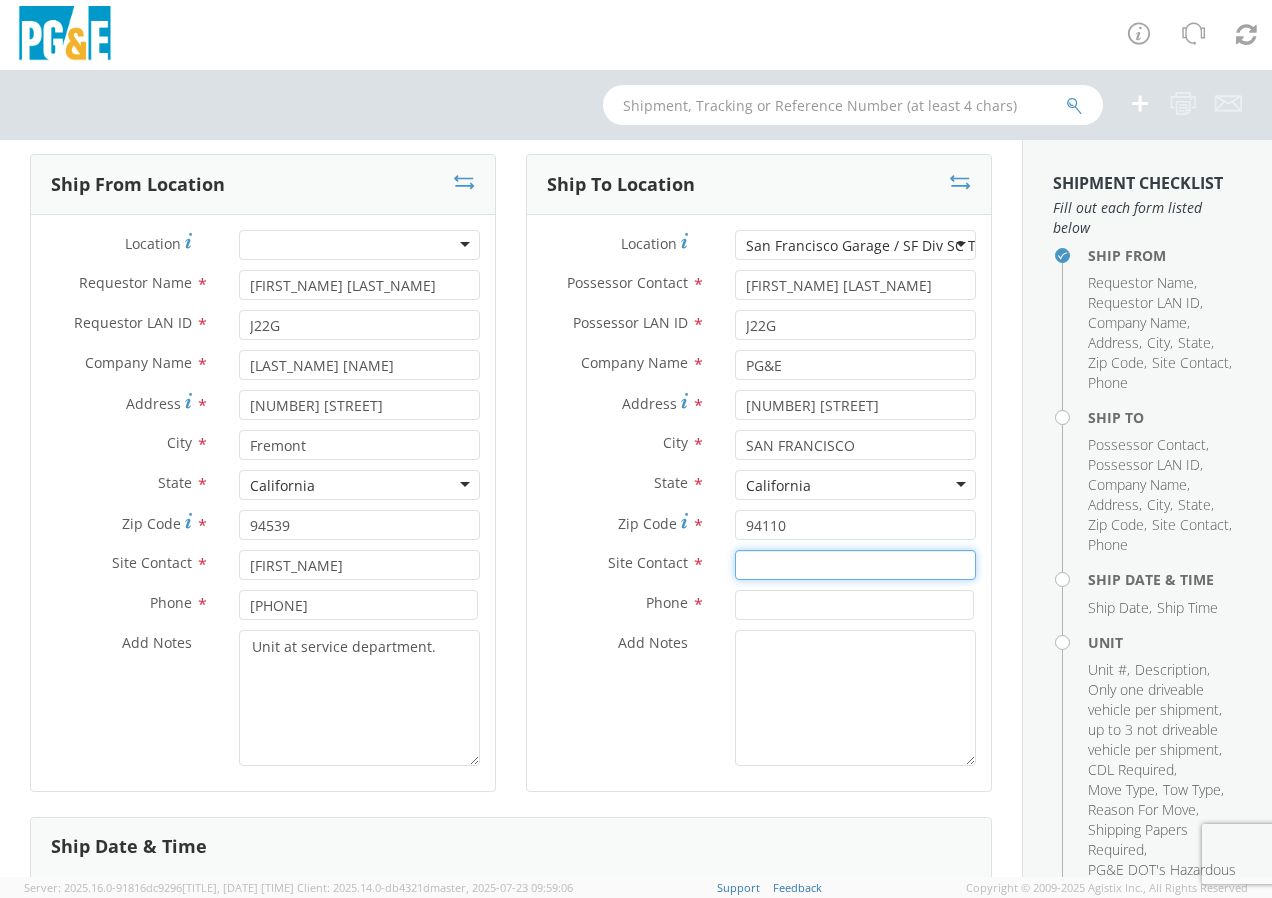 click at bounding box center (855, 565) 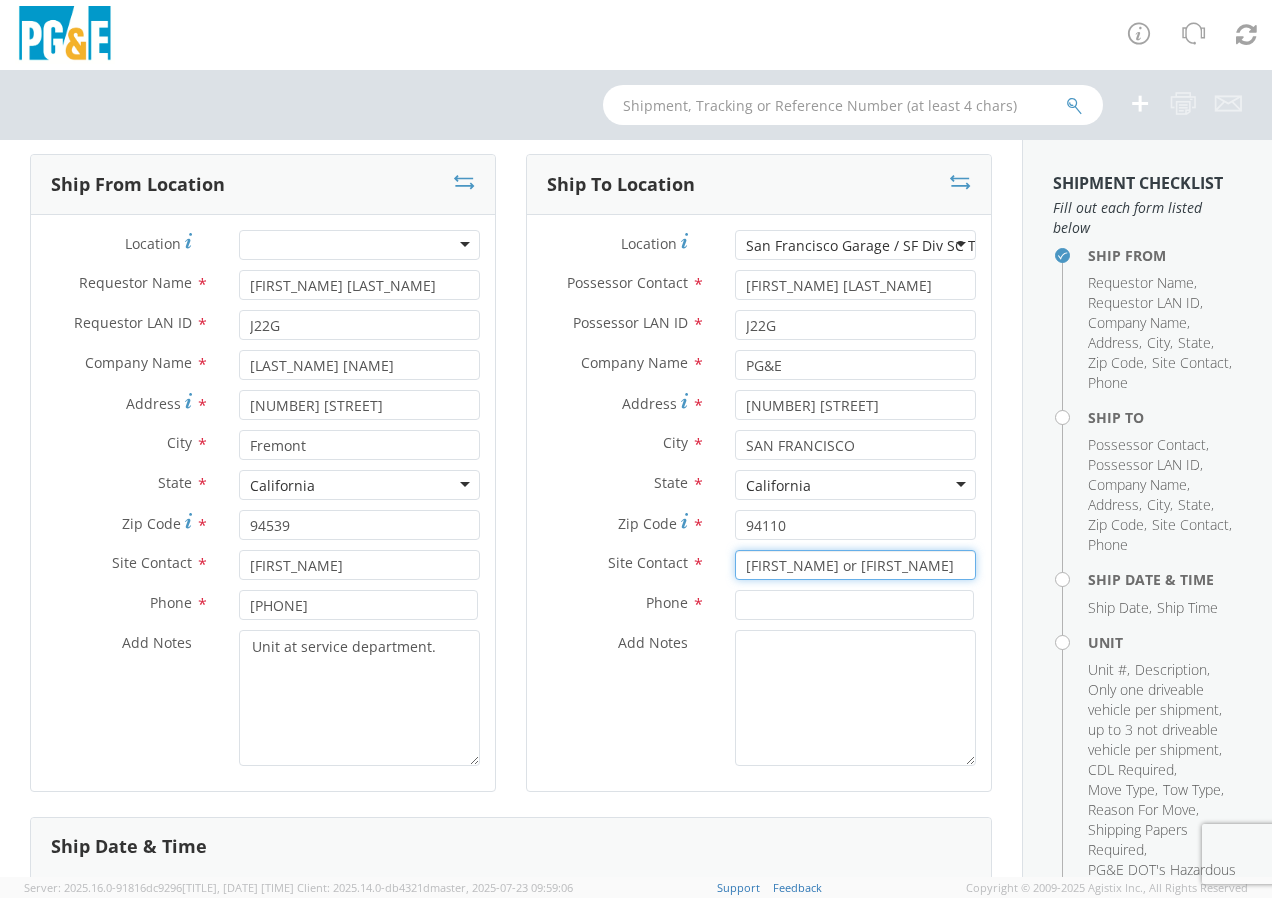 type on "[FIRST_NAME] or [FIRST_NAME]" 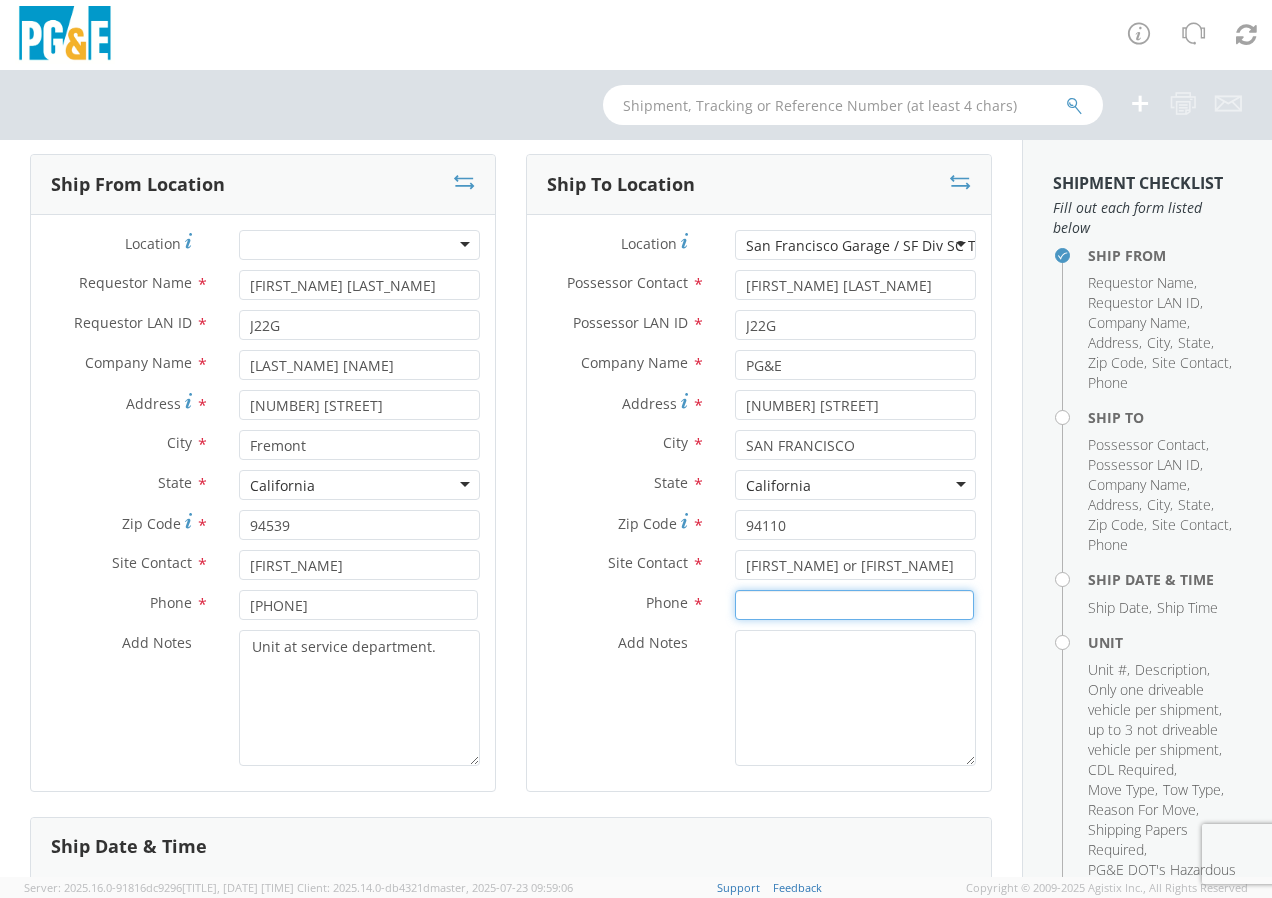 click at bounding box center [854, 605] 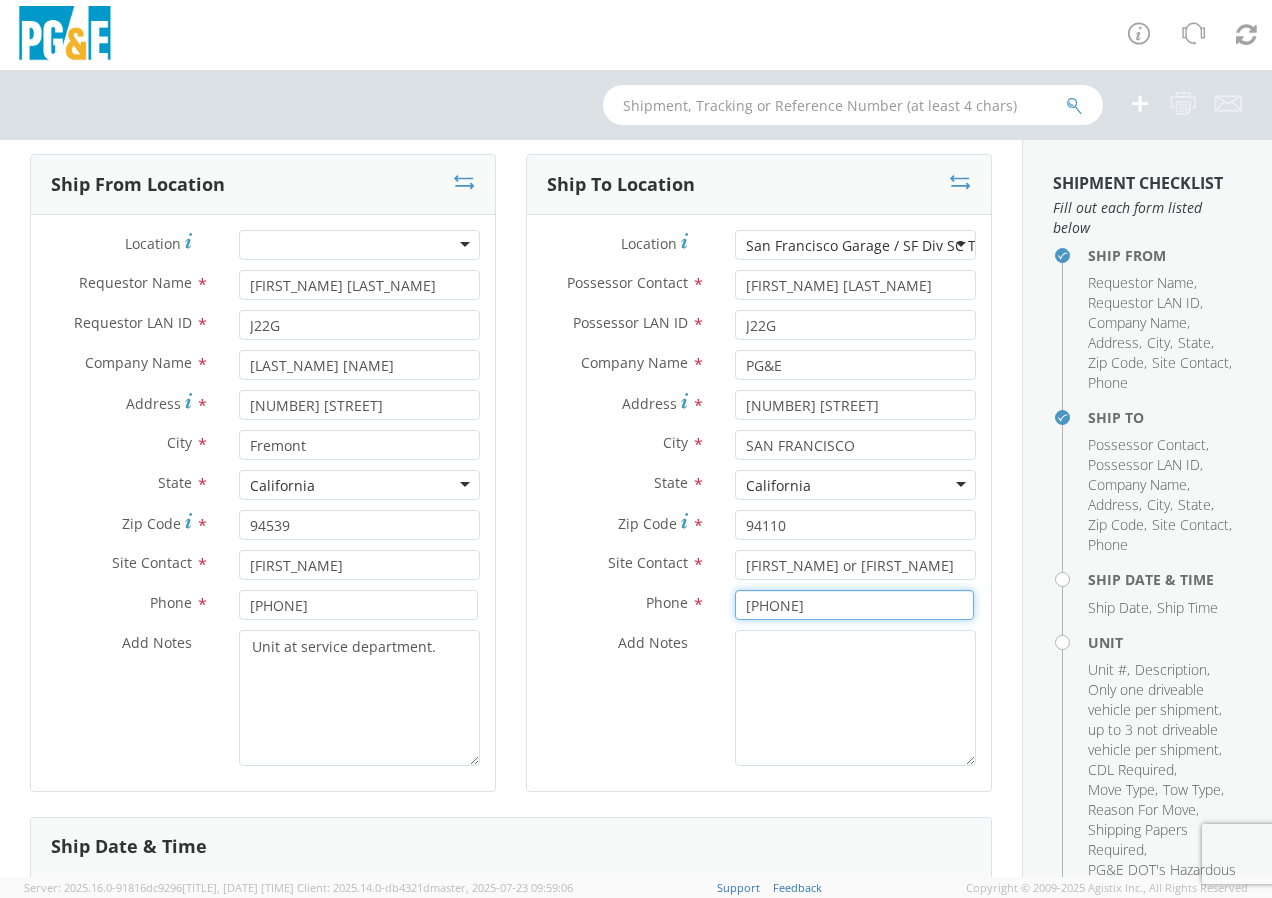 type on "[PHONE]" 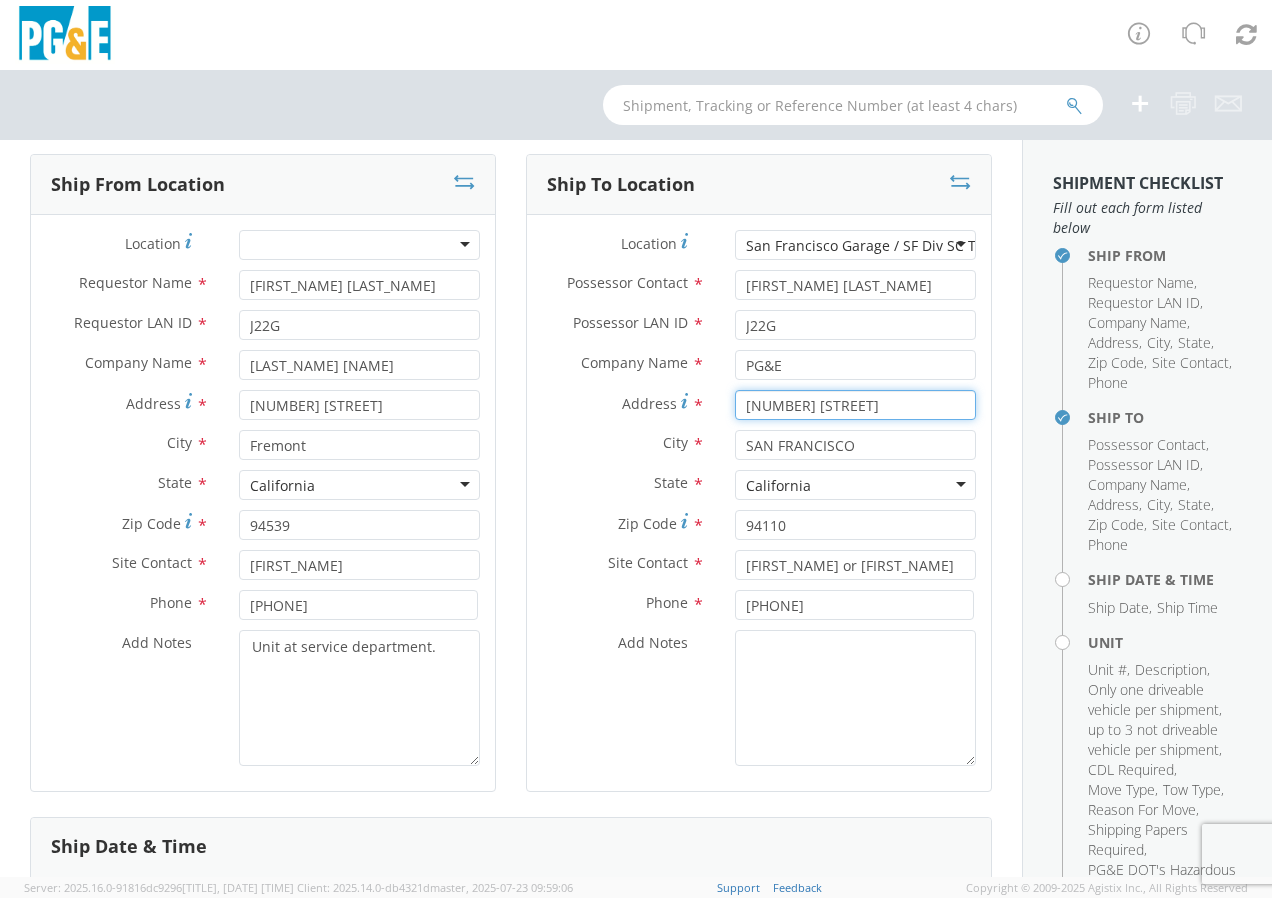 click on "[NUMBER] [STREET]" at bounding box center (855, 405) 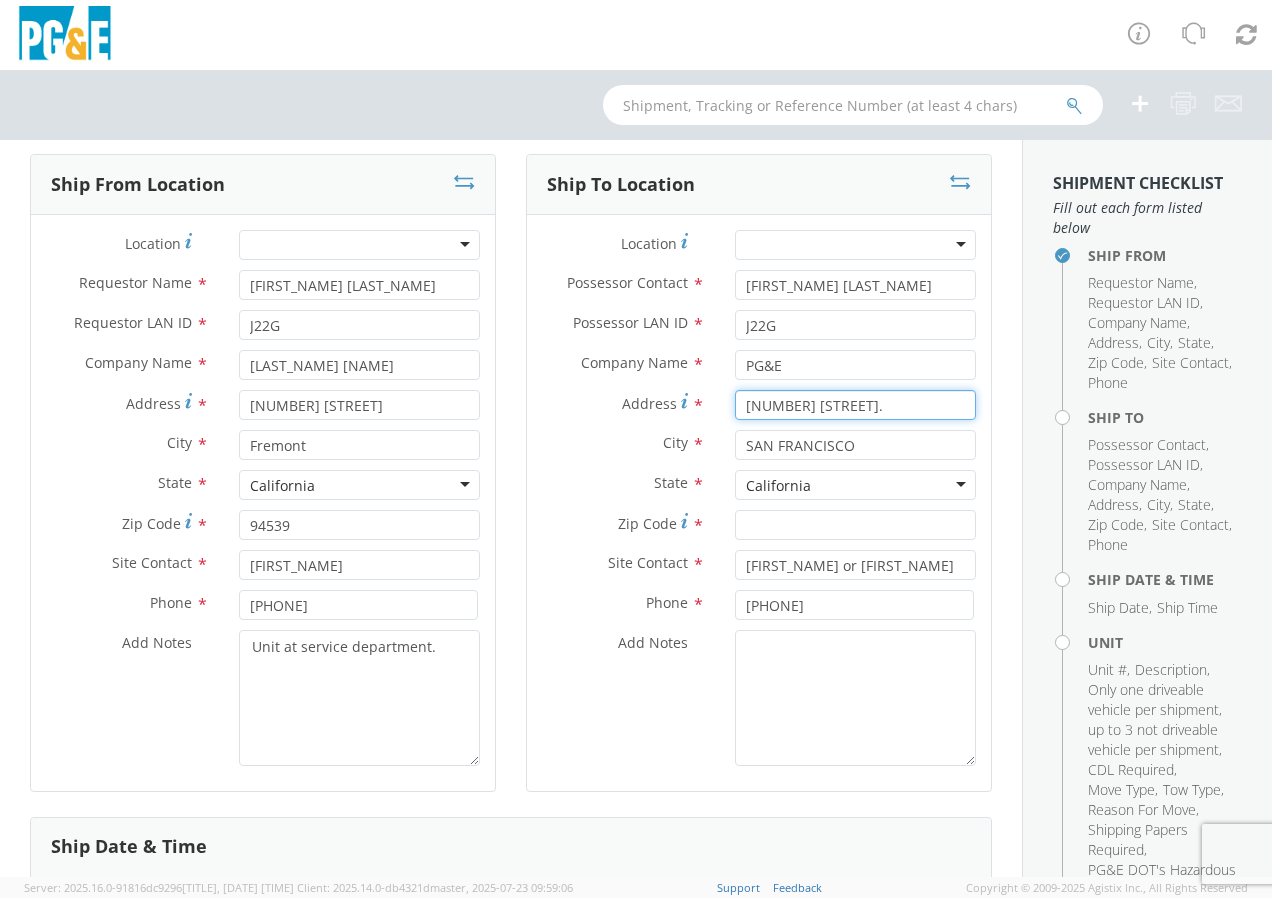 type on "[NUMBER] [STREET]." 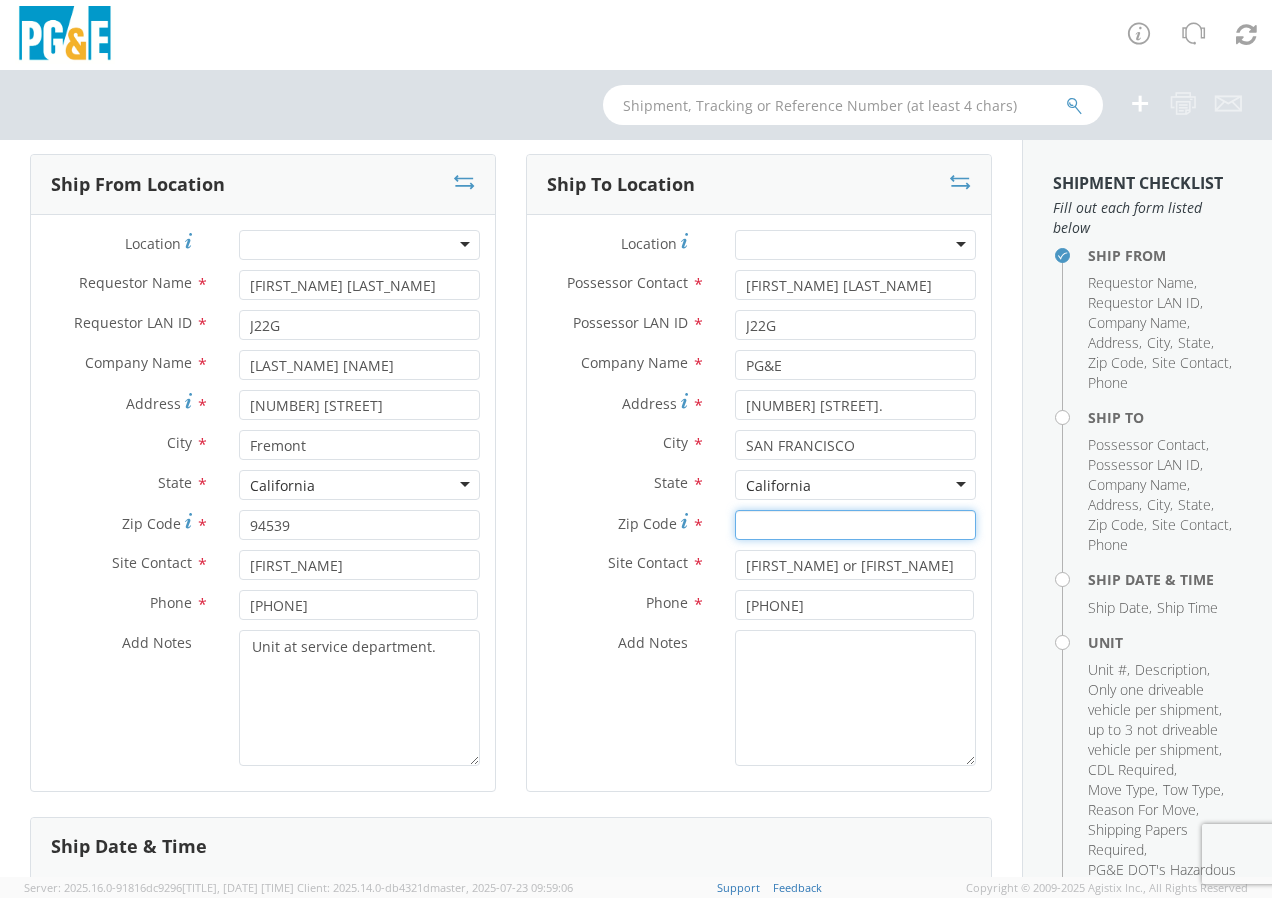click on "Zip Code        *" at bounding box center (855, 525) 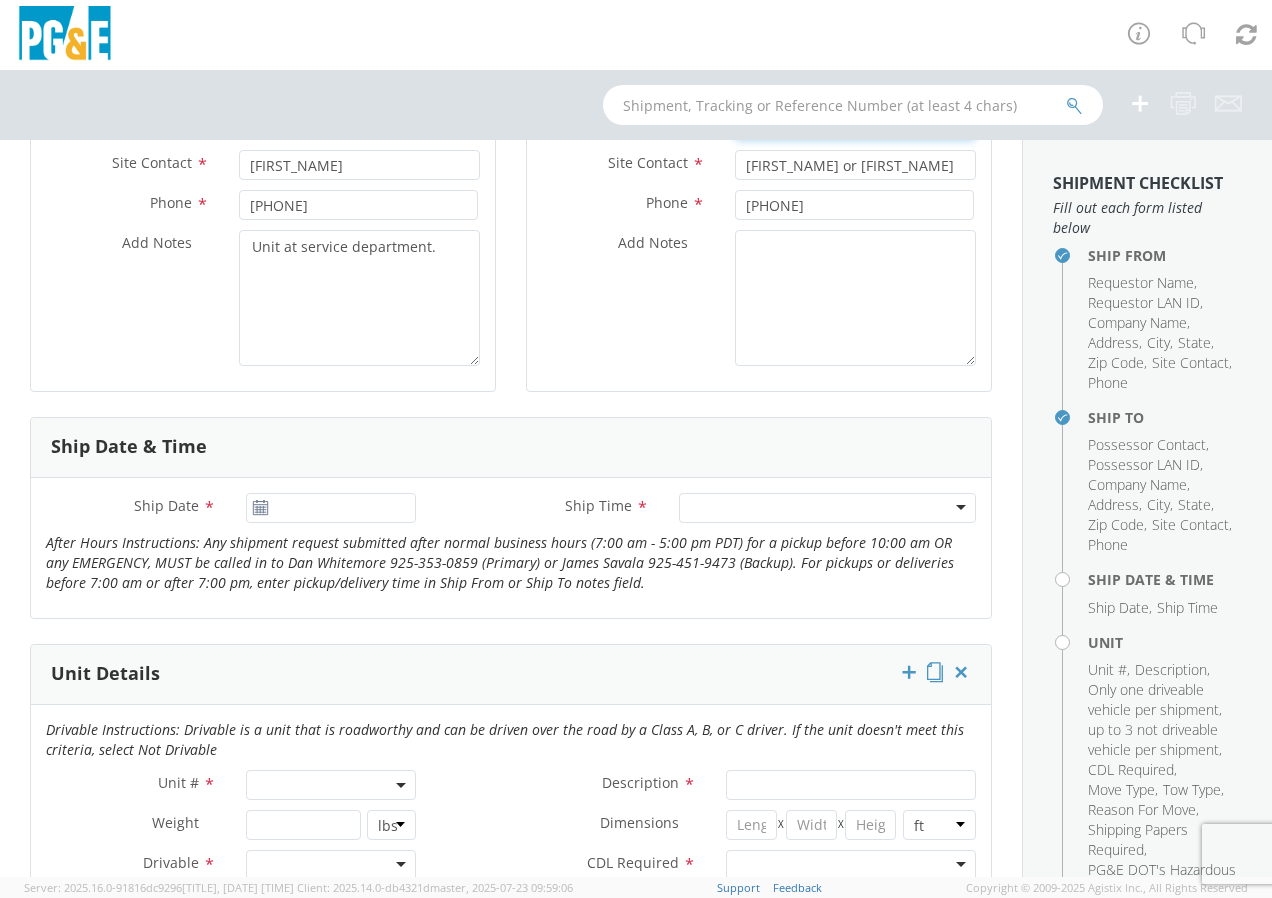 scroll, scrollTop: 600, scrollLeft: 0, axis: vertical 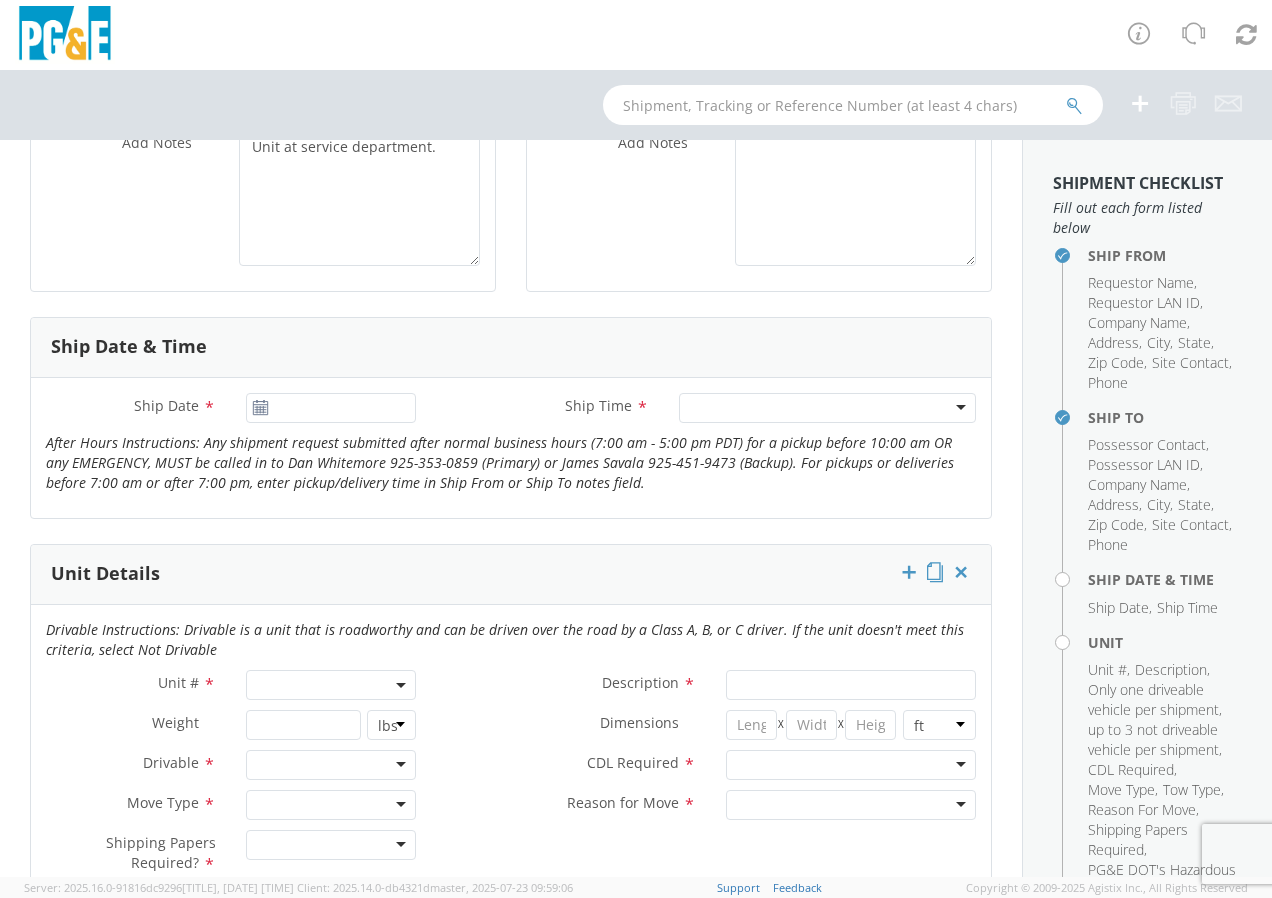 type on "94110" 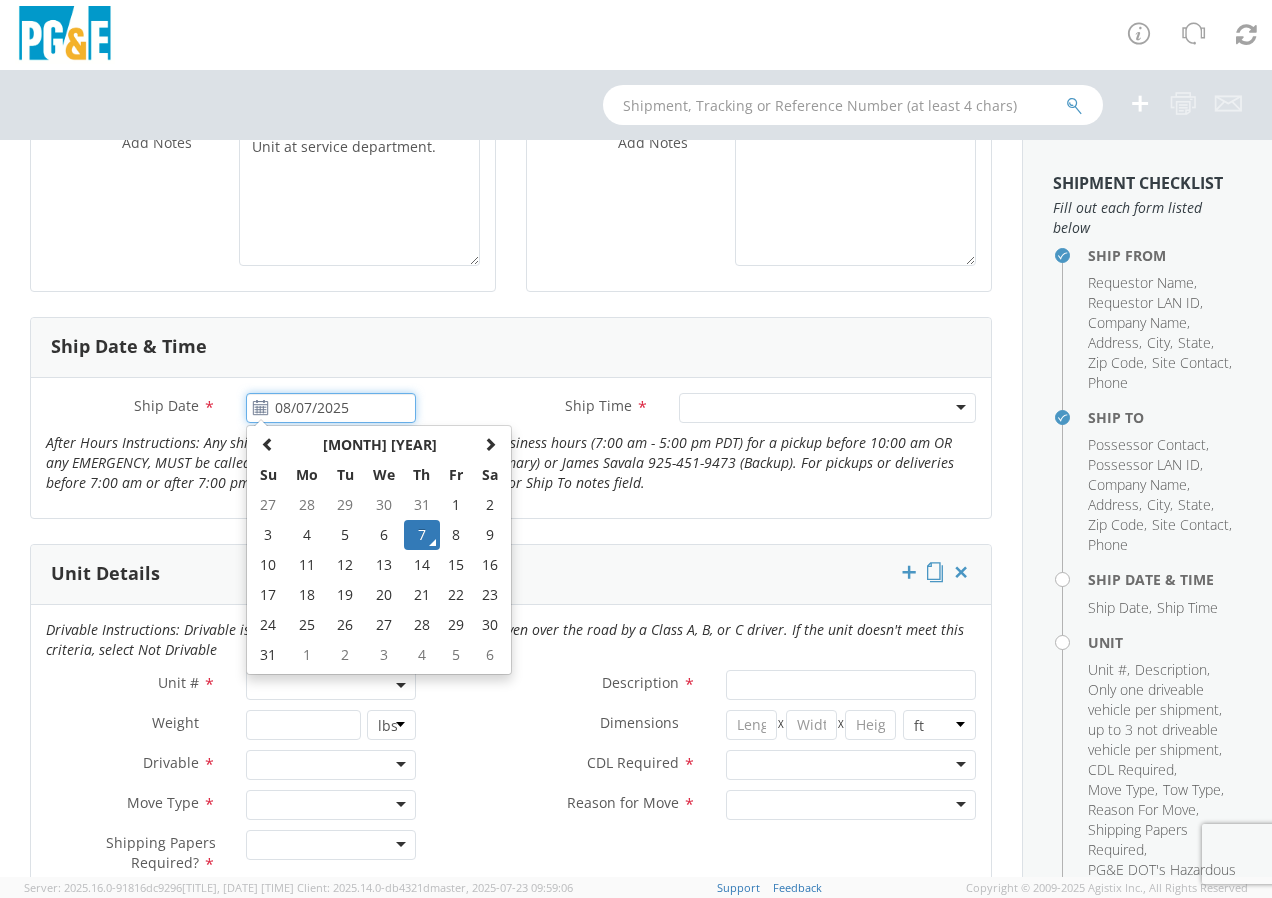 click on "08/07/2025" at bounding box center (331, 408) 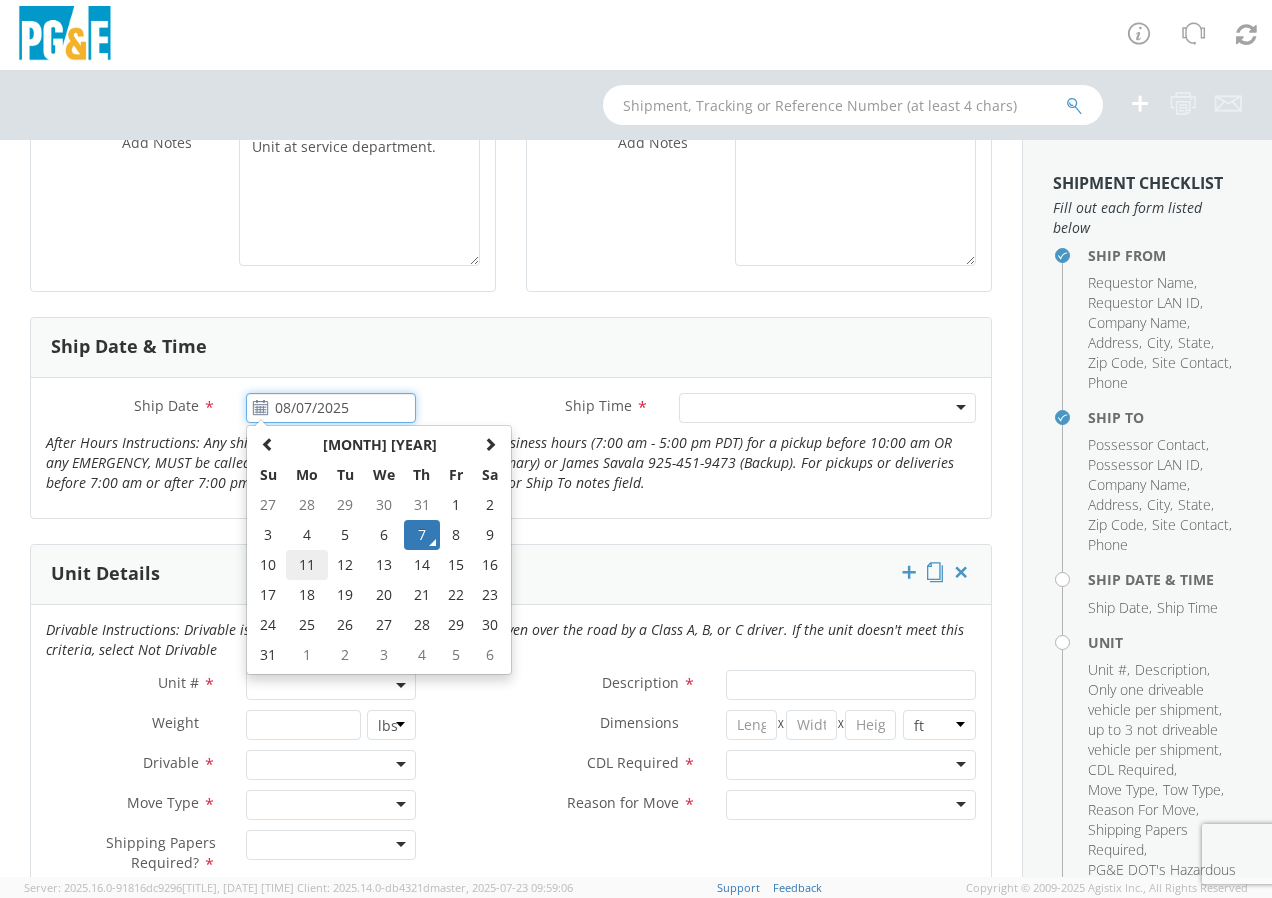 click on "11" 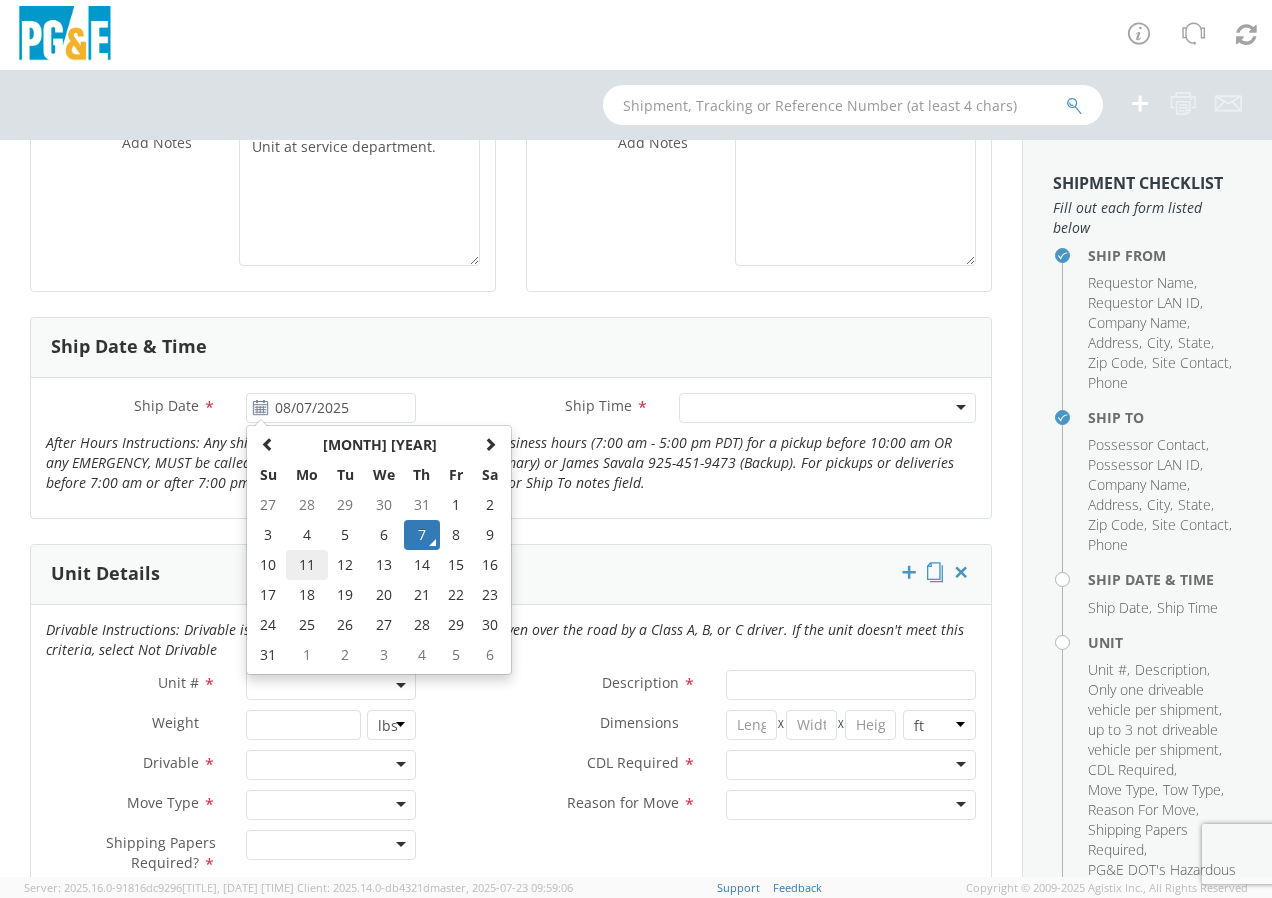 type on "08/11/2025" 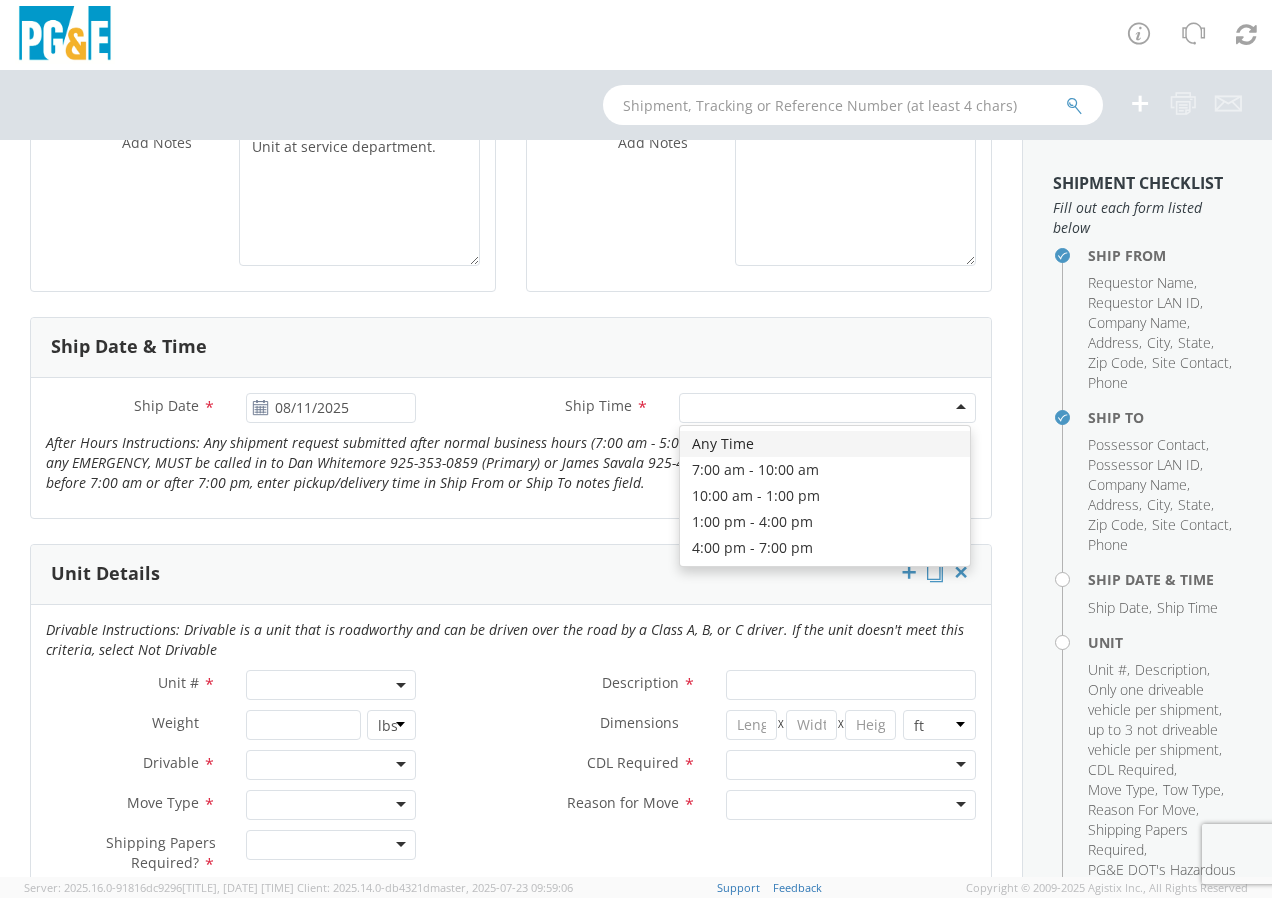 click 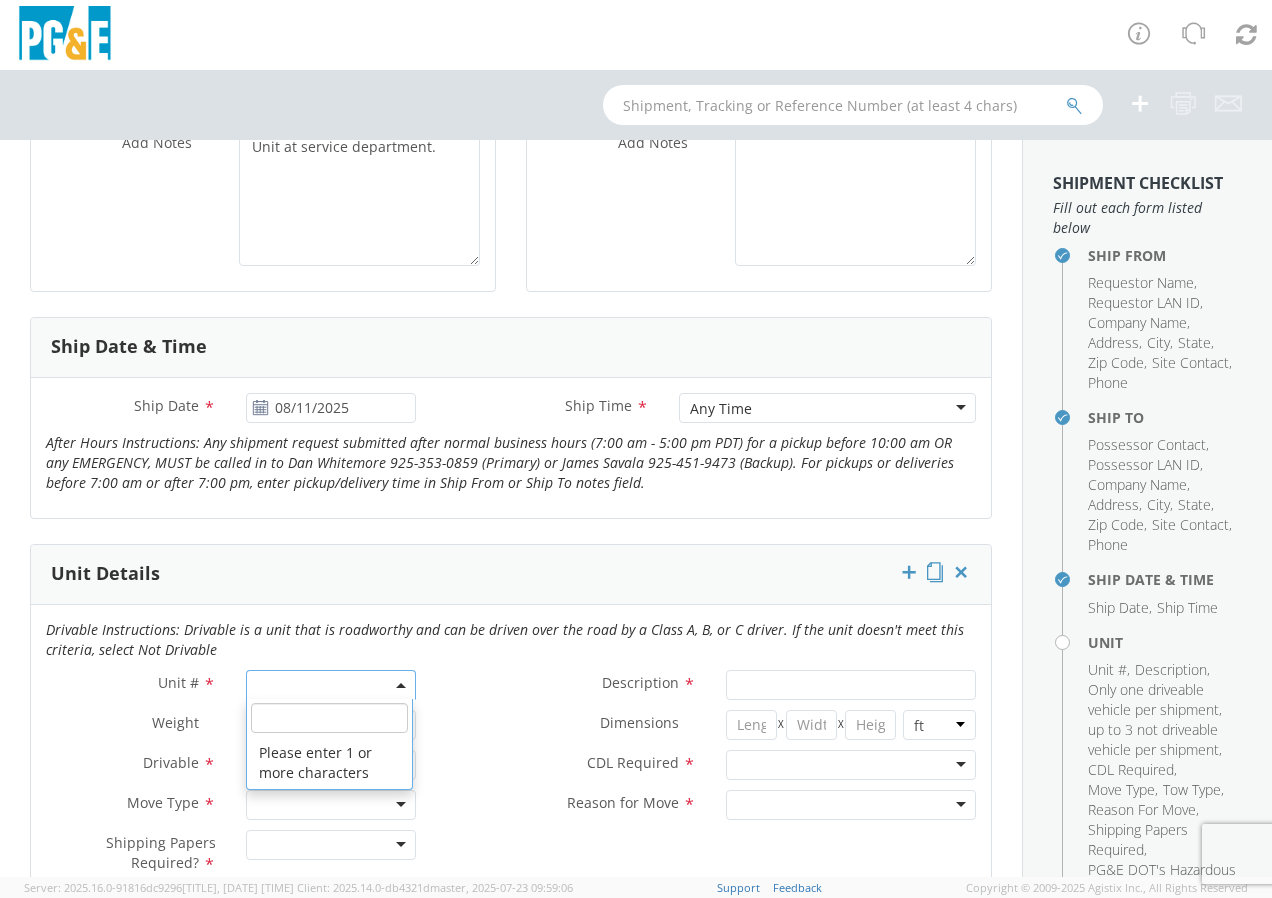 click 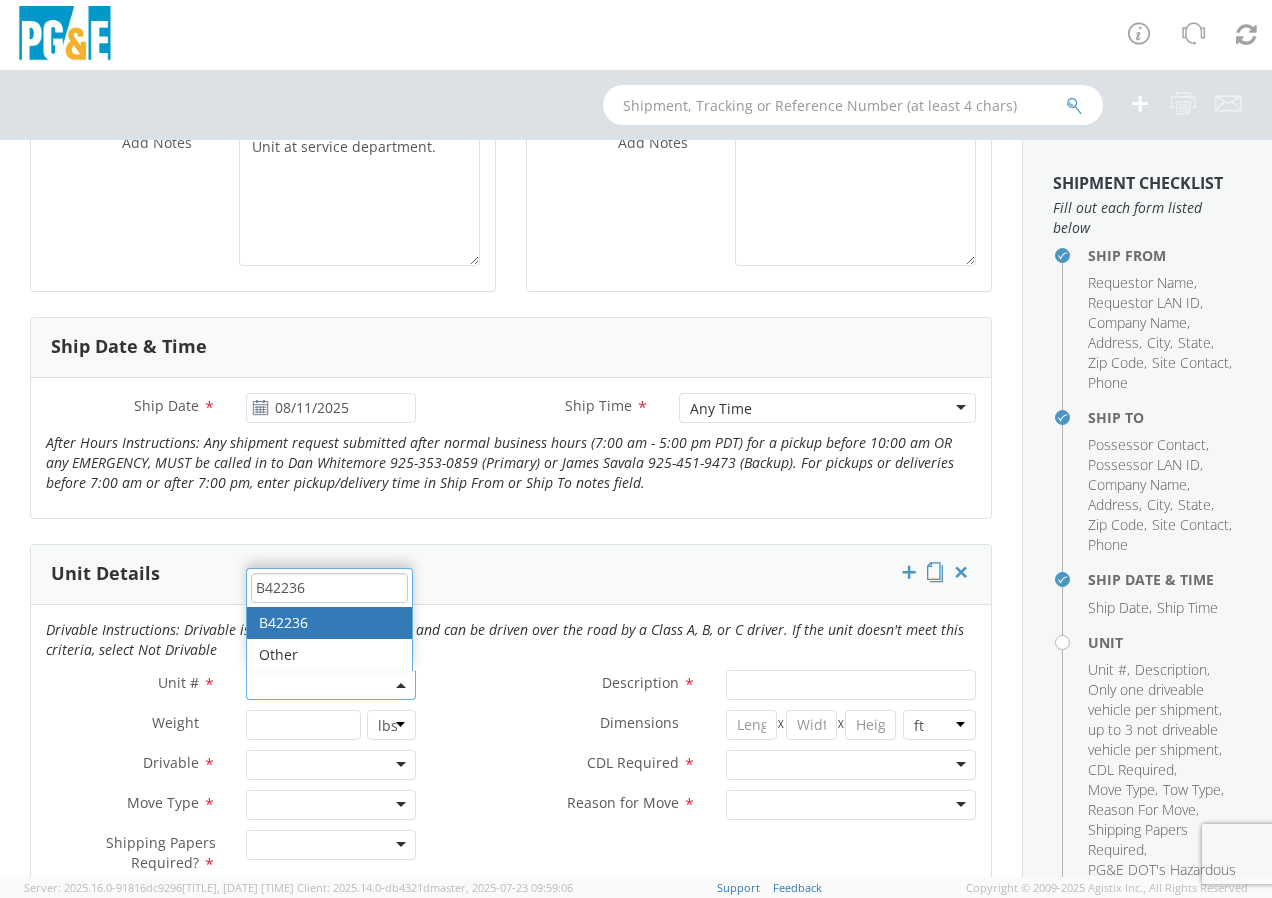 type on "B42236" 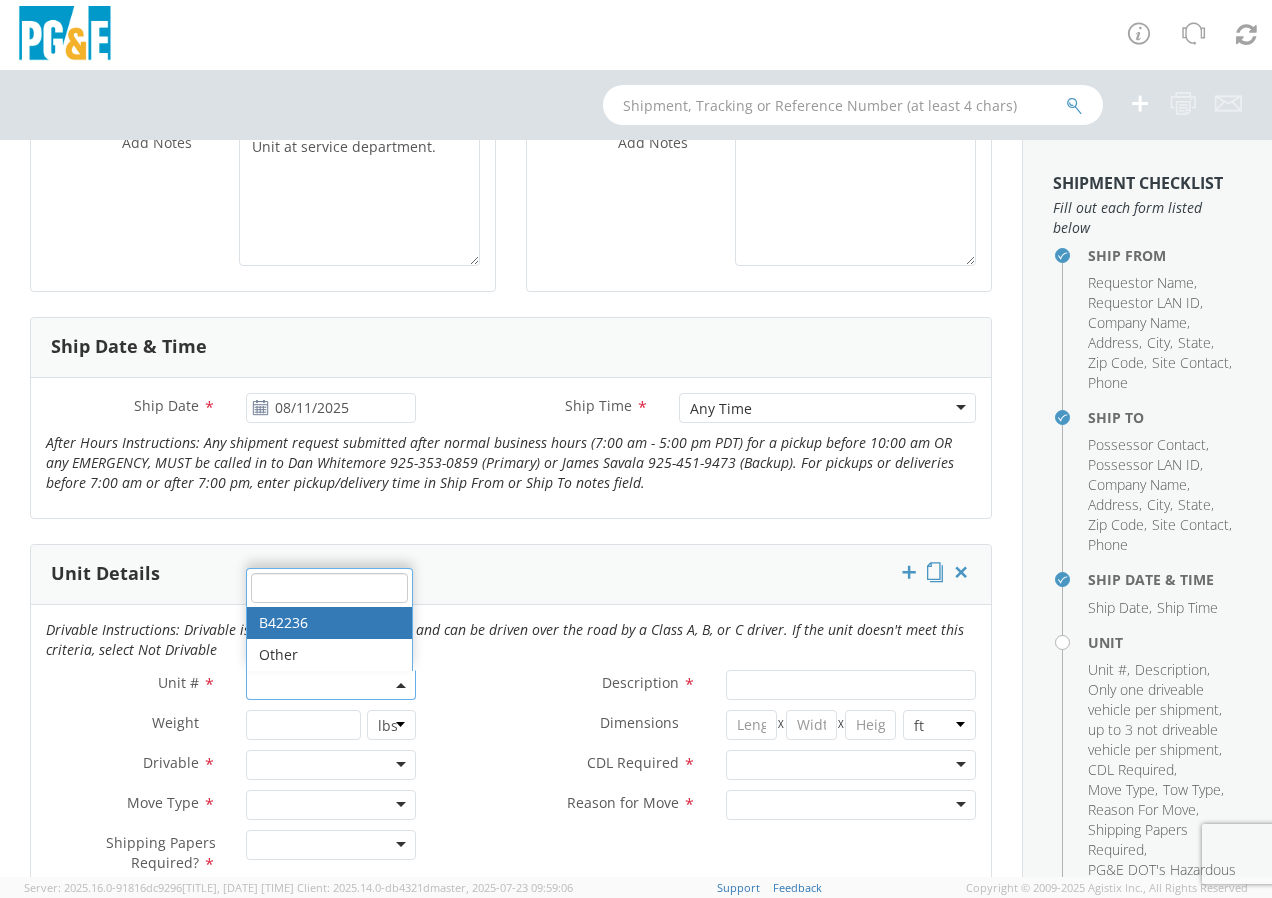 type on "BACKHOE/LOADER" 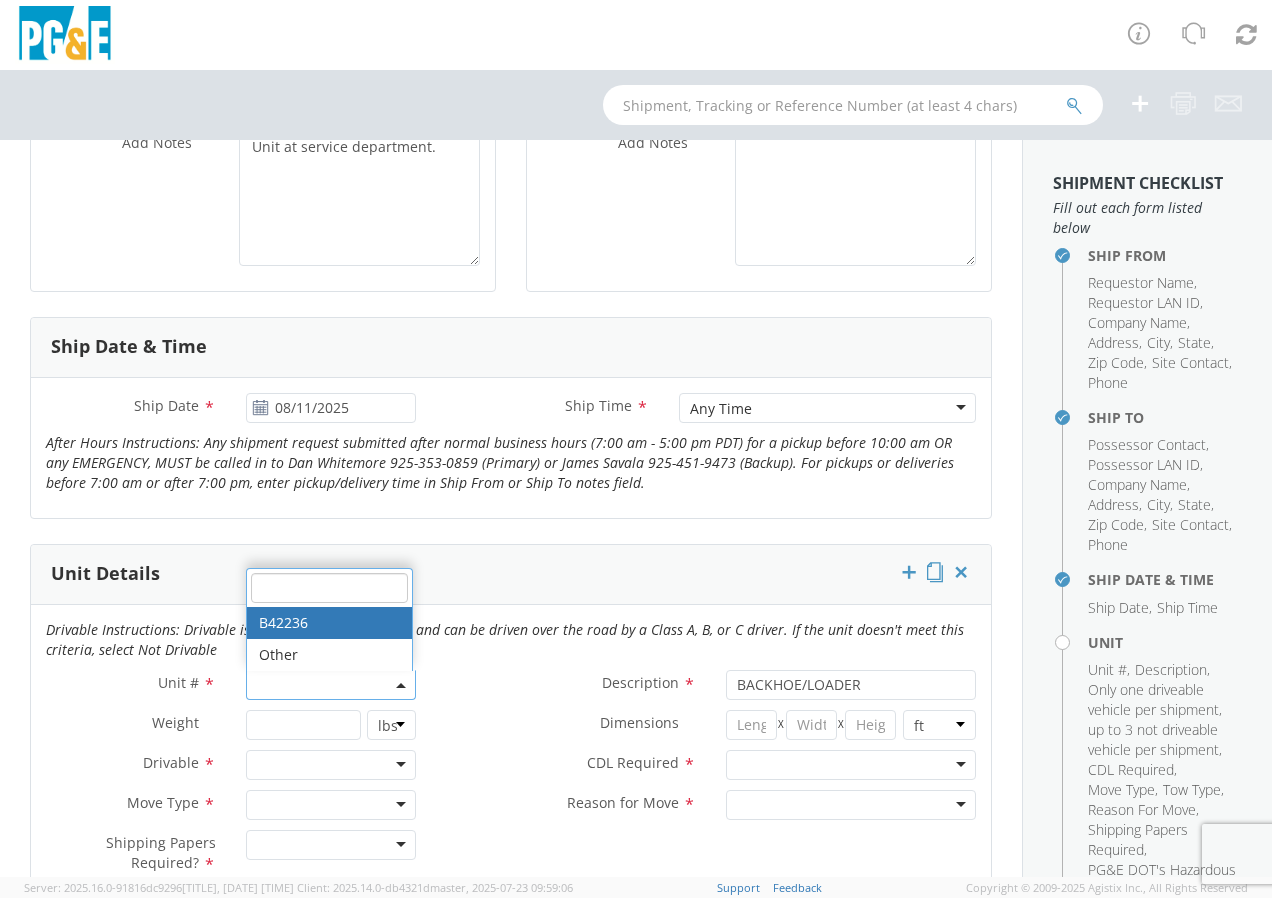 select on "B42236" 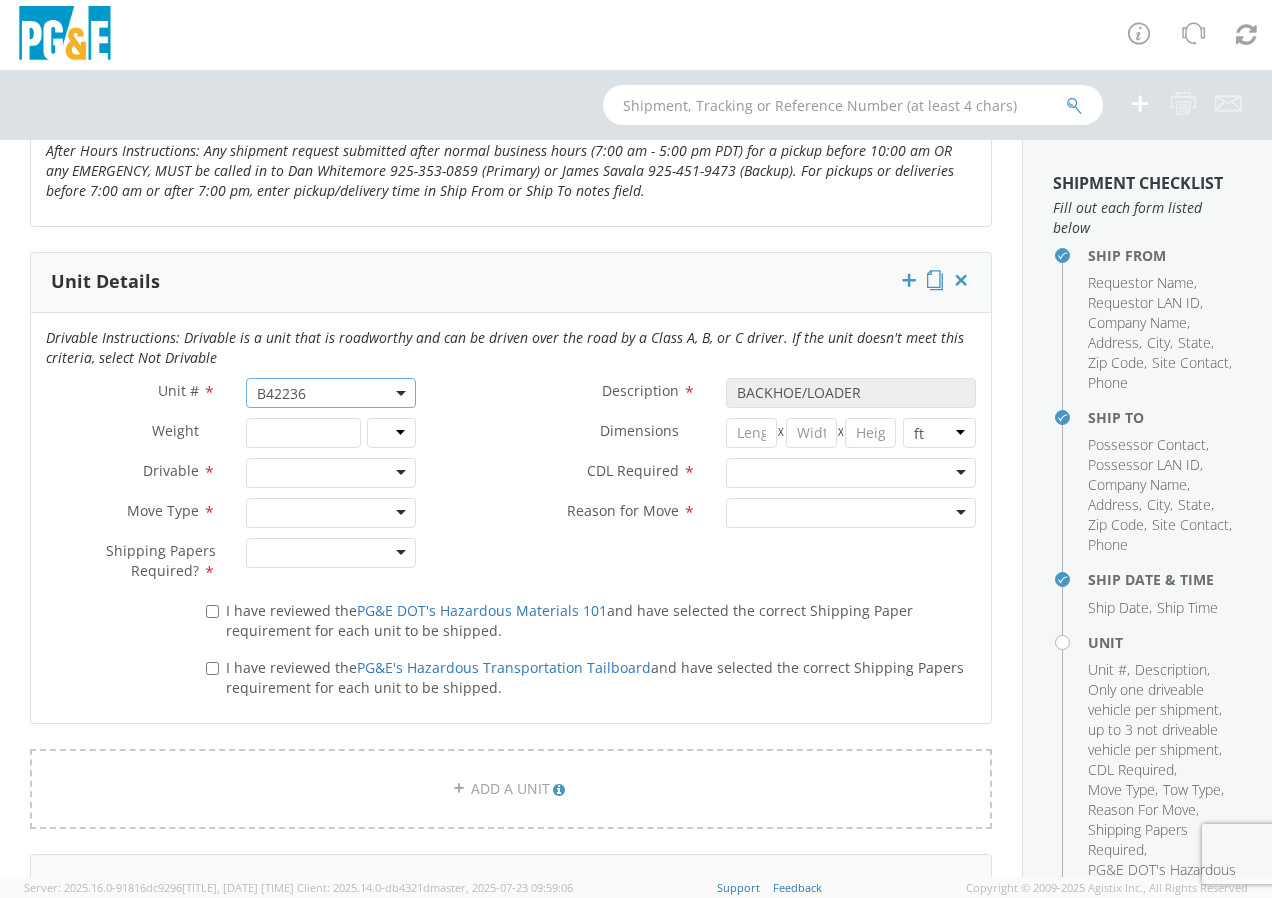 scroll, scrollTop: 900, scrollLeft: 0, axis: vertical 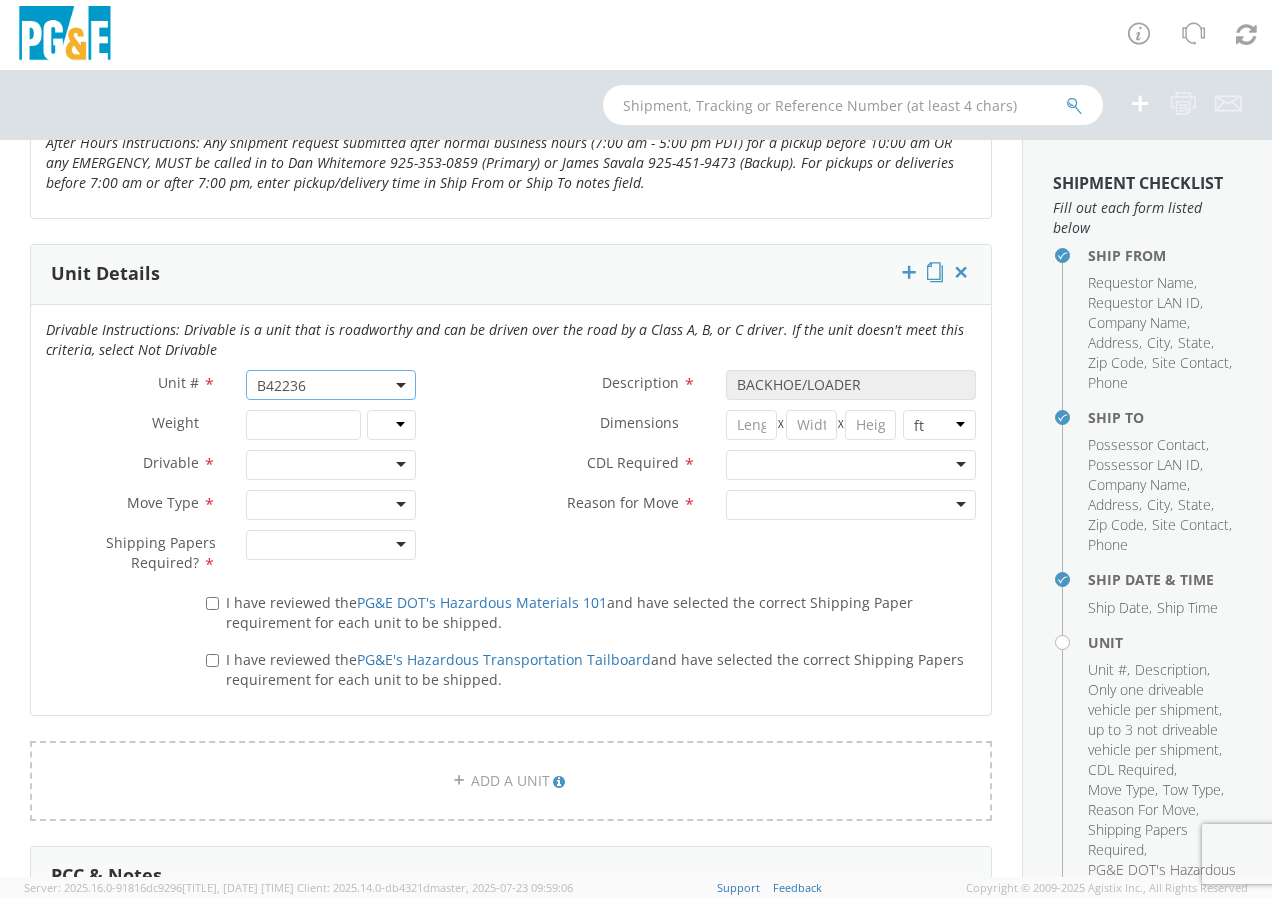 click 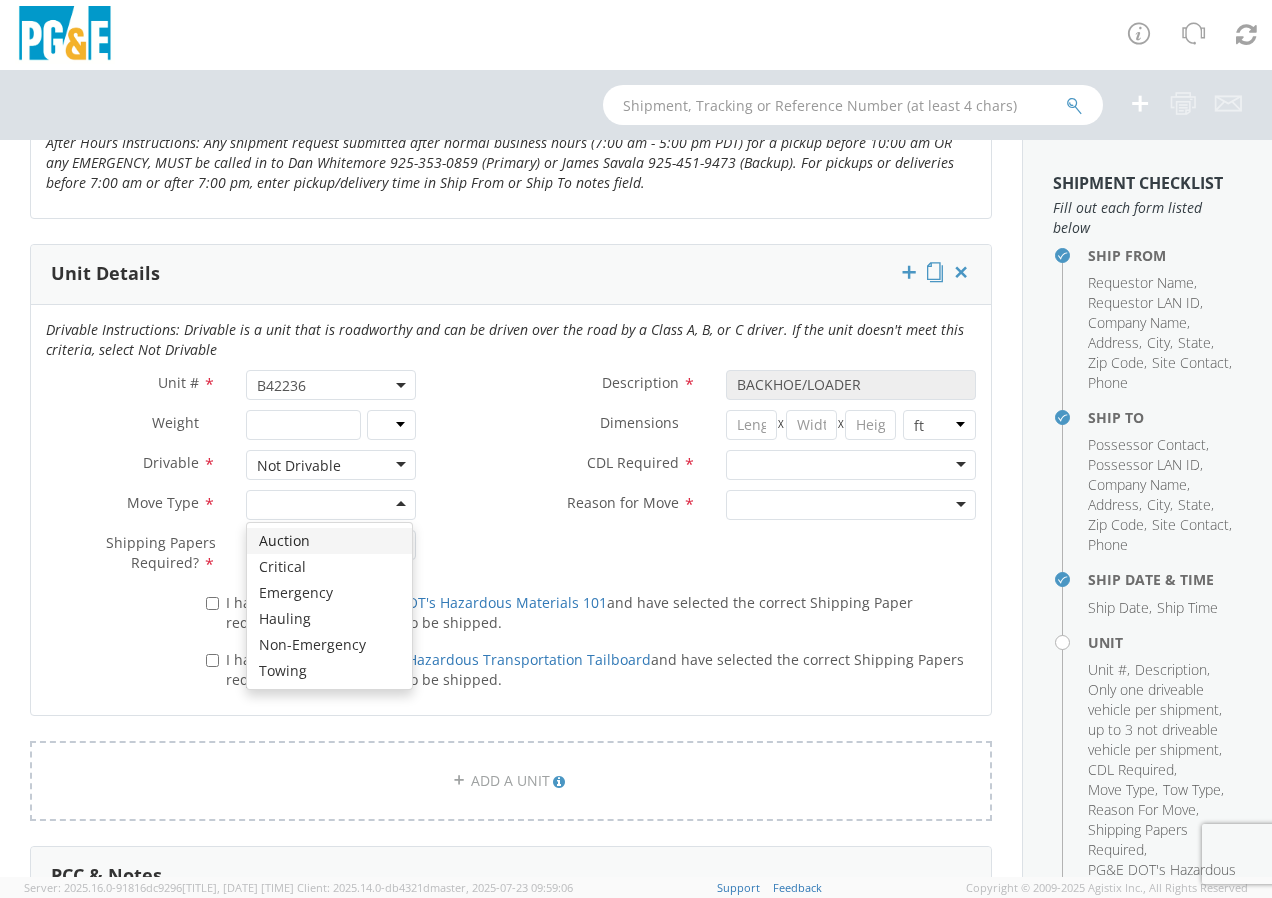 click 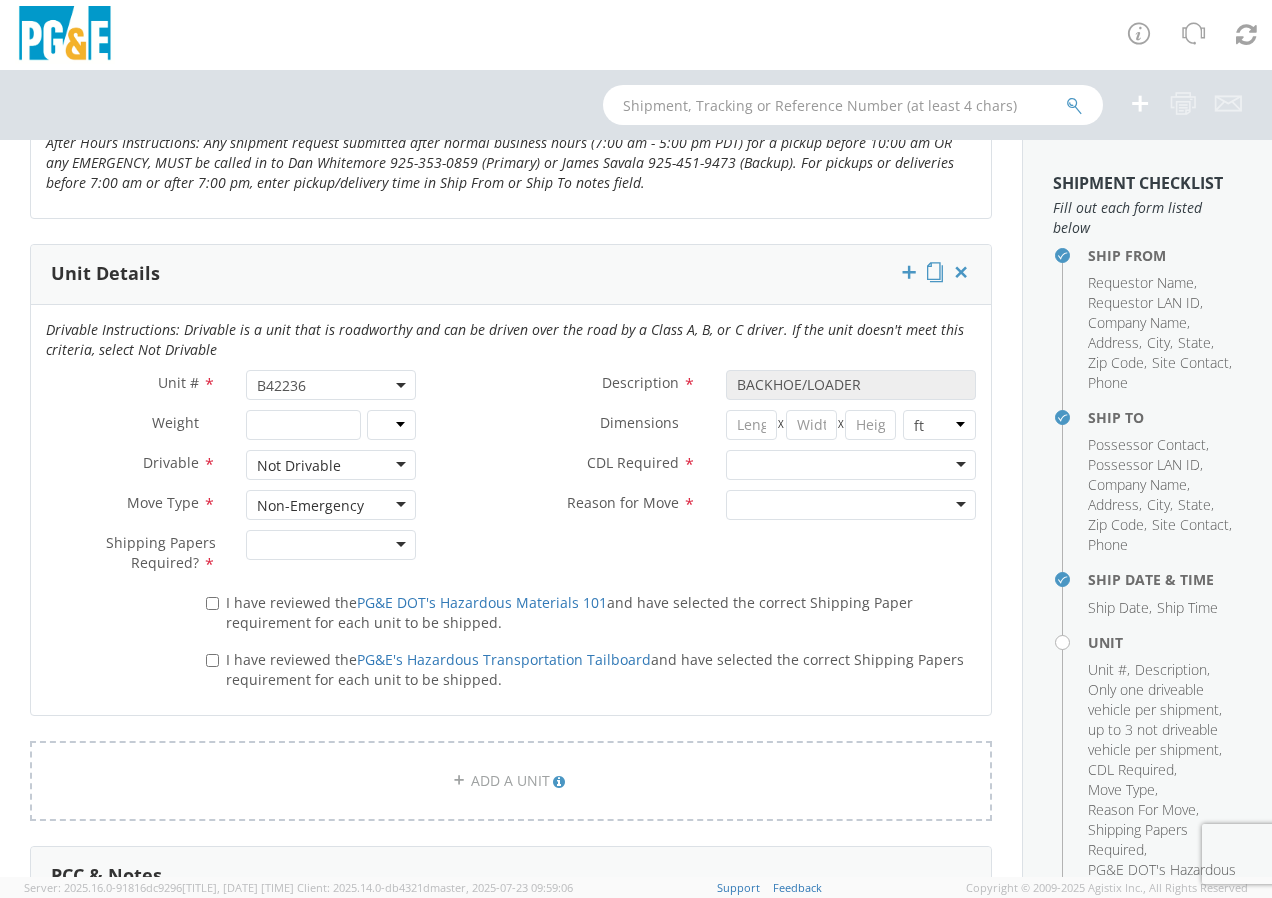 click 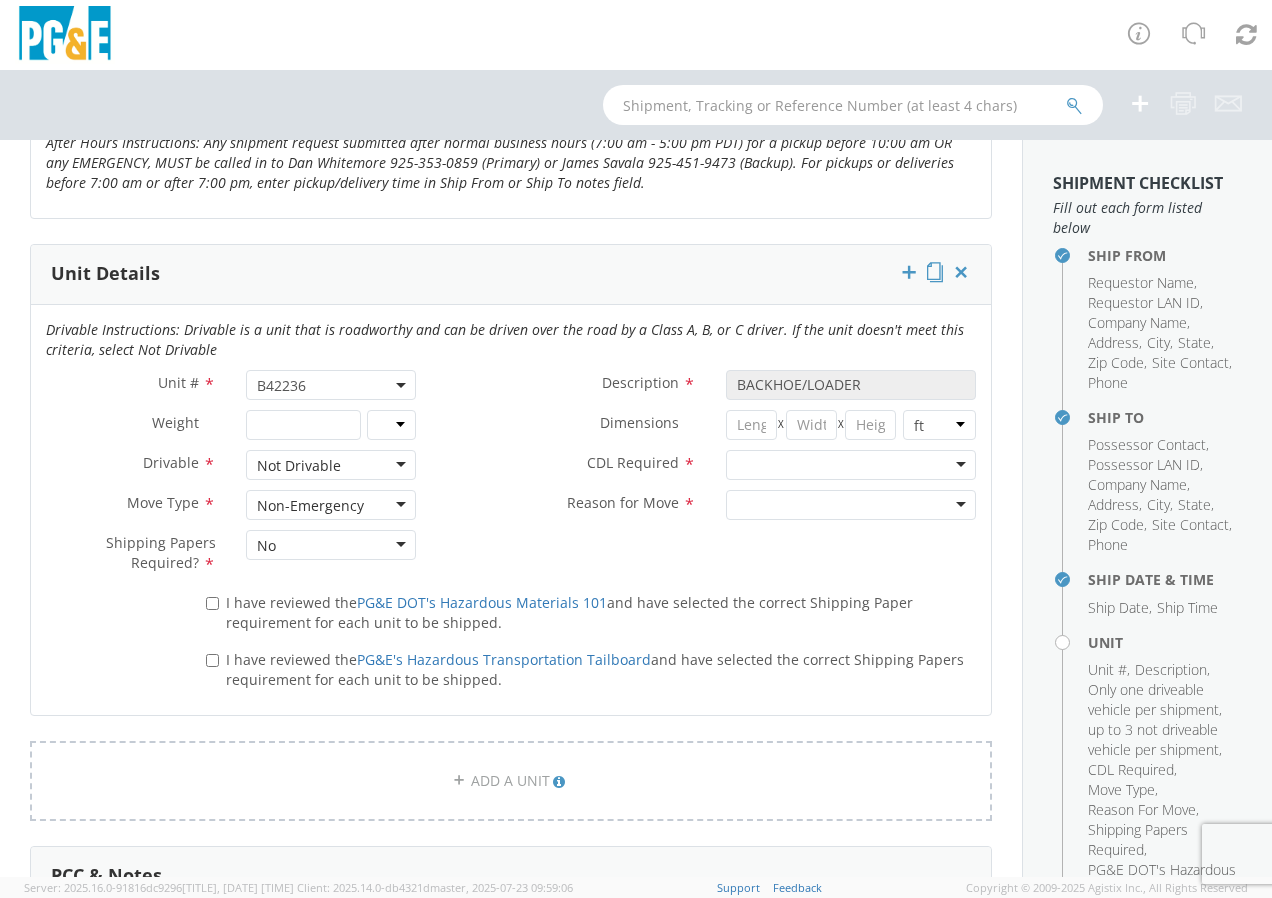 click on "I have reviewed the  PG&E DOT's Hazardous Materials 101
and have selected the correct Shipping Paper requirement for each unit to be shipped." 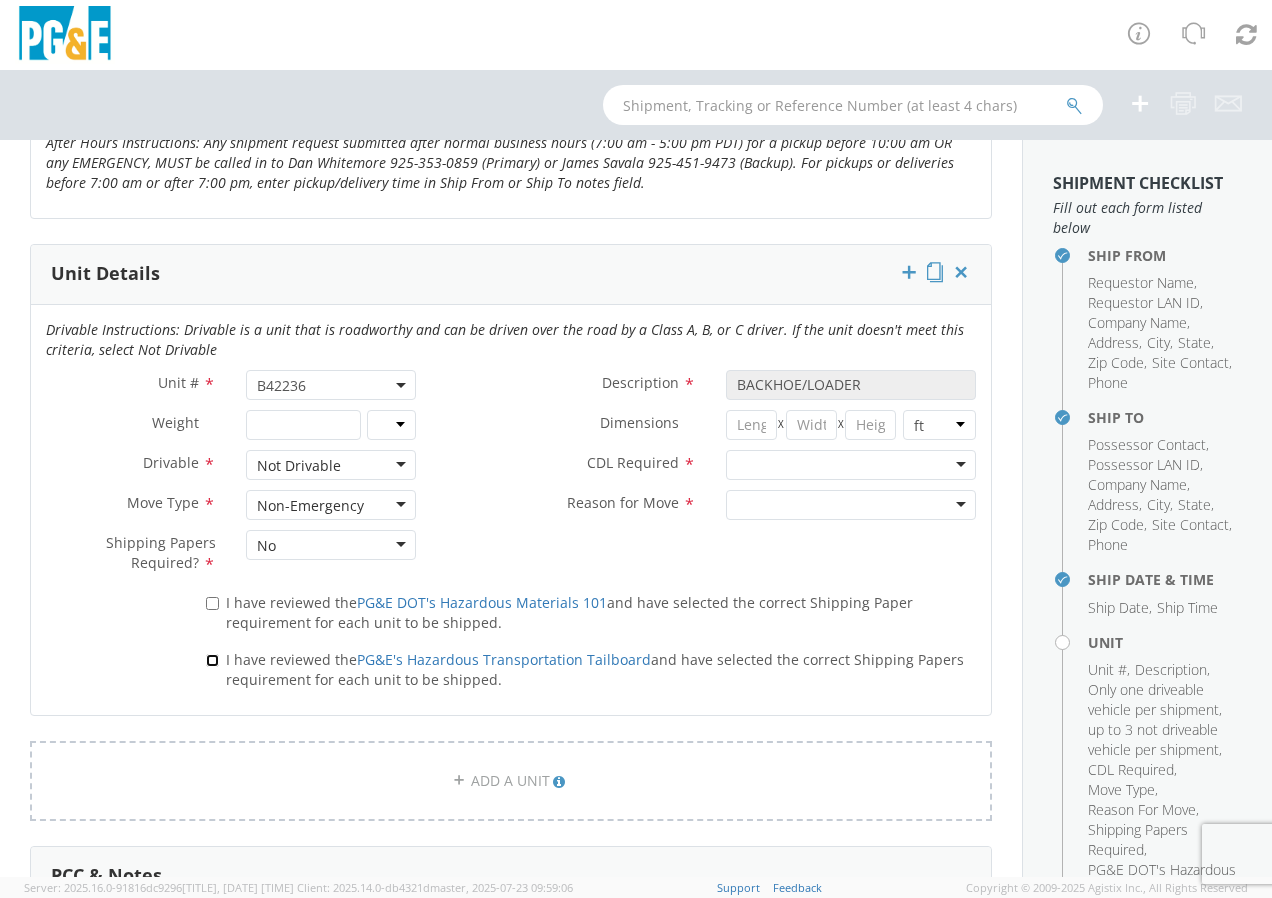 click on "I have reviewed the  PG&E's Hazardous Transportation Tailboard
and have selected the correct Shipping Papers requirement for each unit to be shipped." at bounding box center [212, 660] 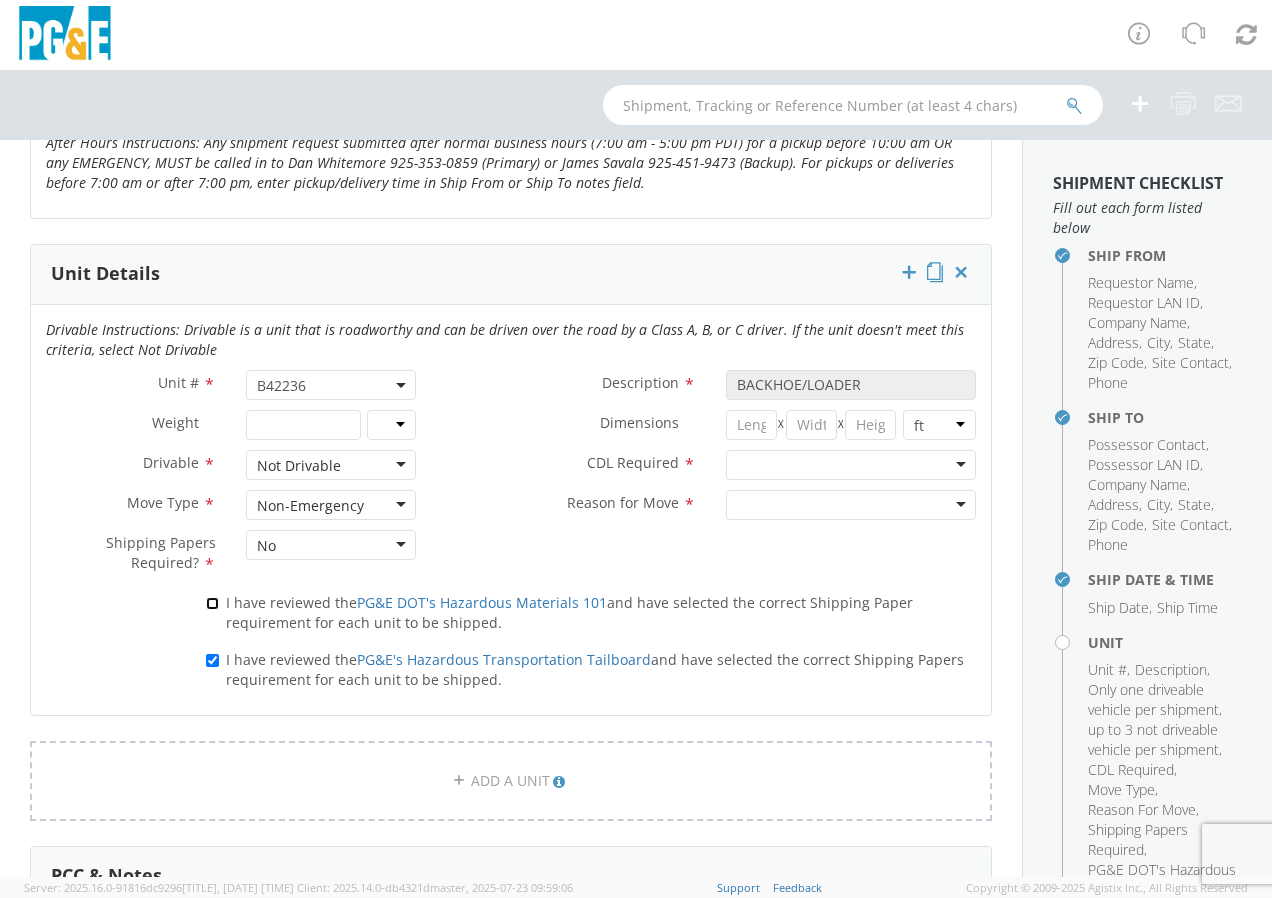 click on "I have reviewed the  PG&E DOT's Hazardous Materials 101
and have selected the correct Shipping Paper requirement for each unit to be shipped." at bounding box center [212, 603] 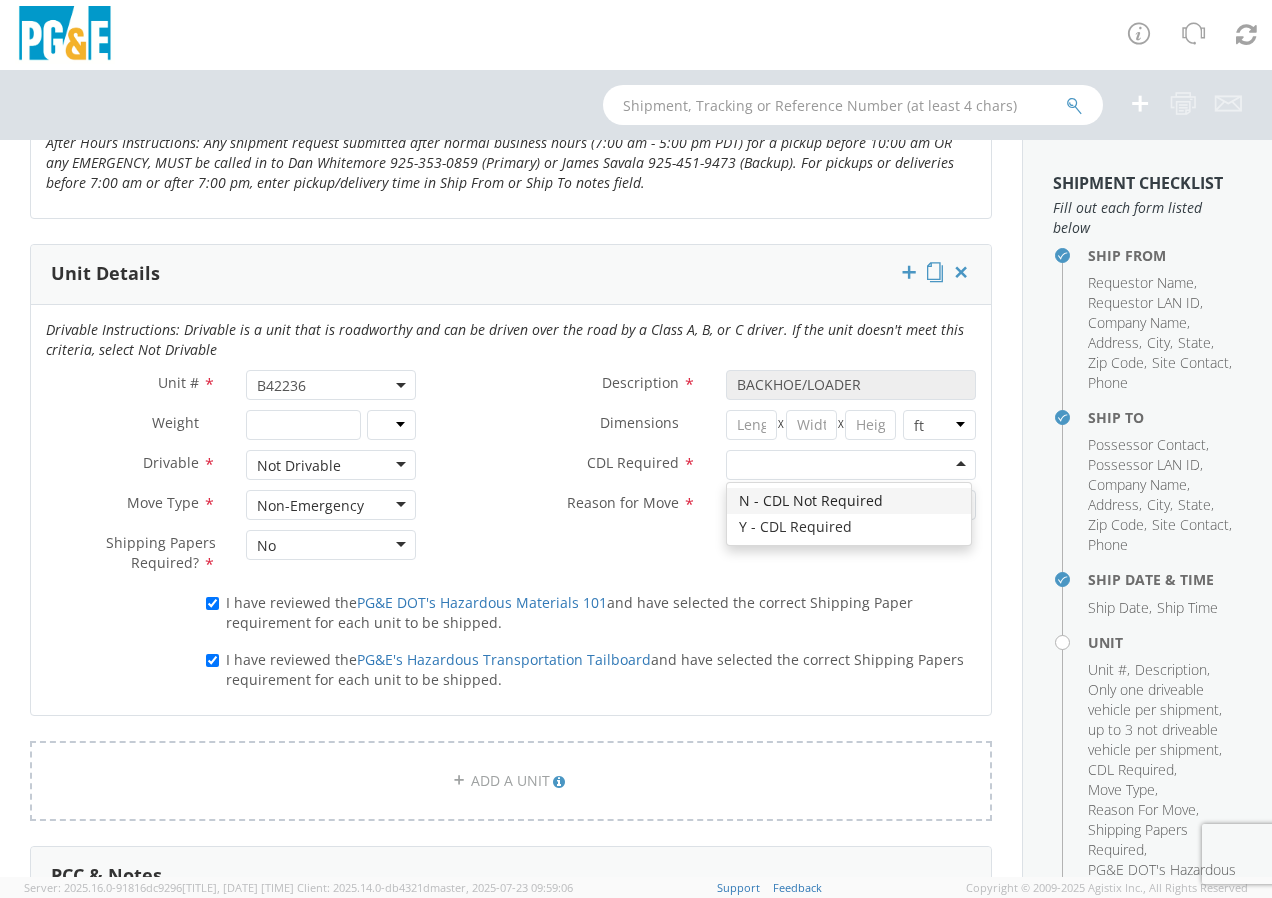 click 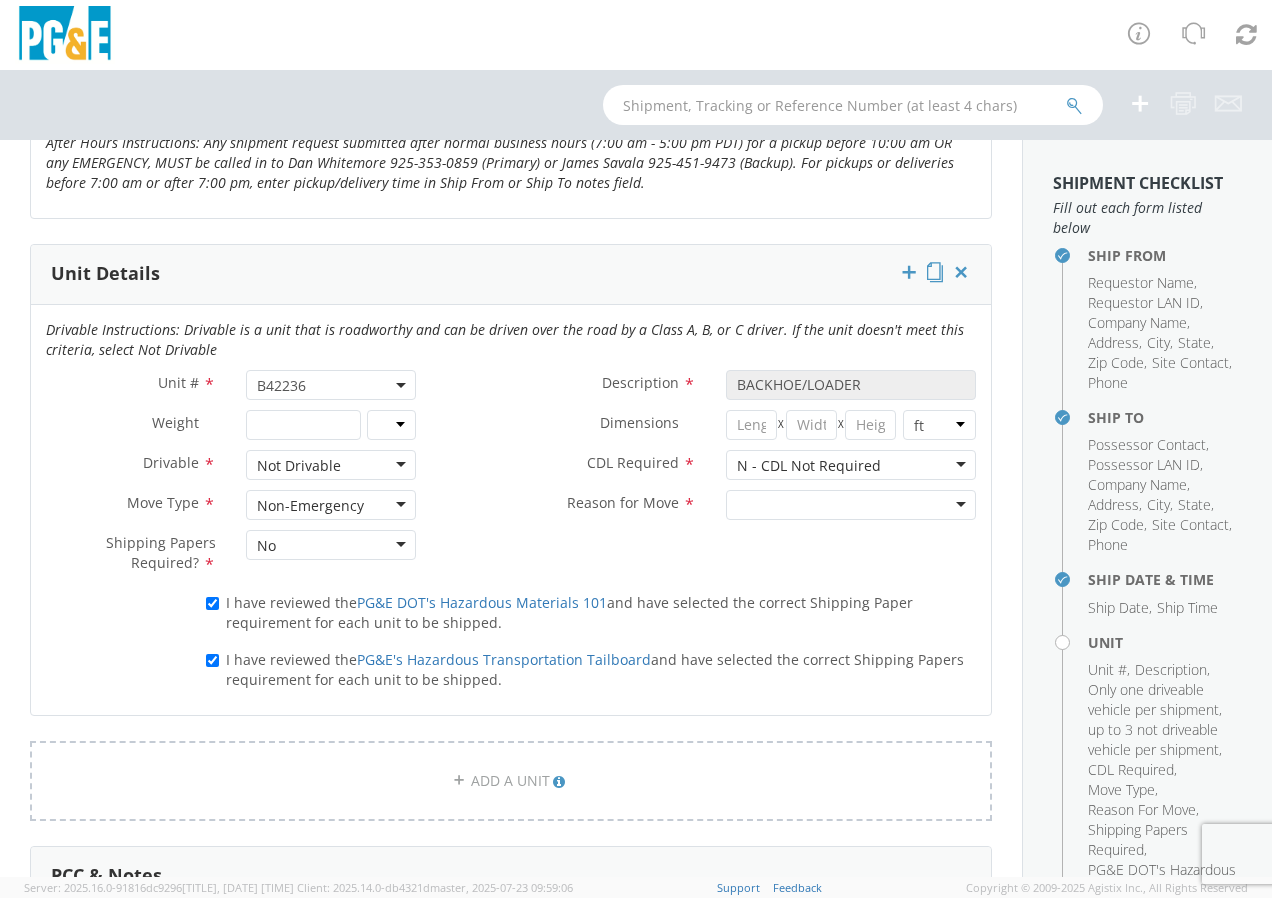 click 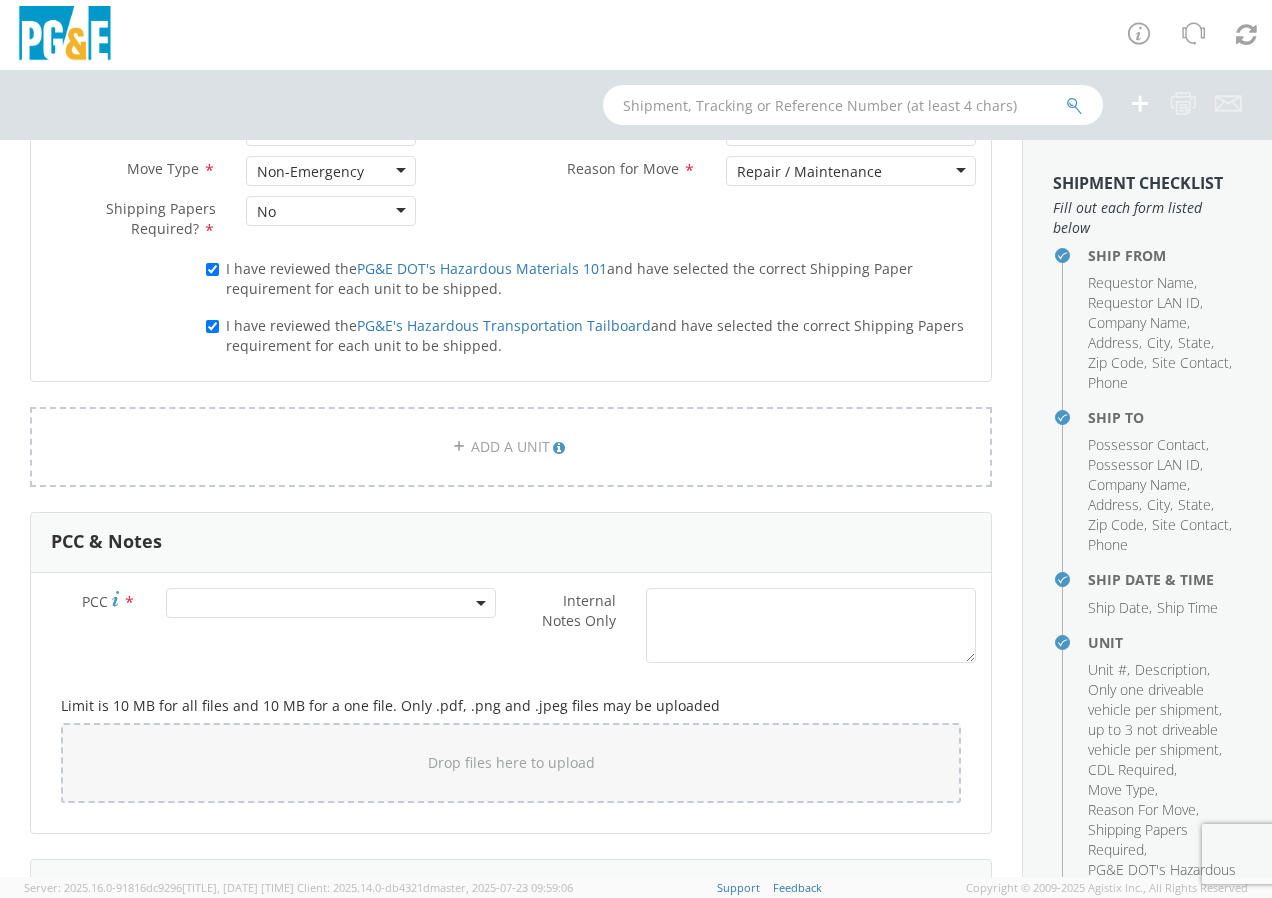 scroll, scrollTop: 1400, scrollLeft: 0, axis: vertical 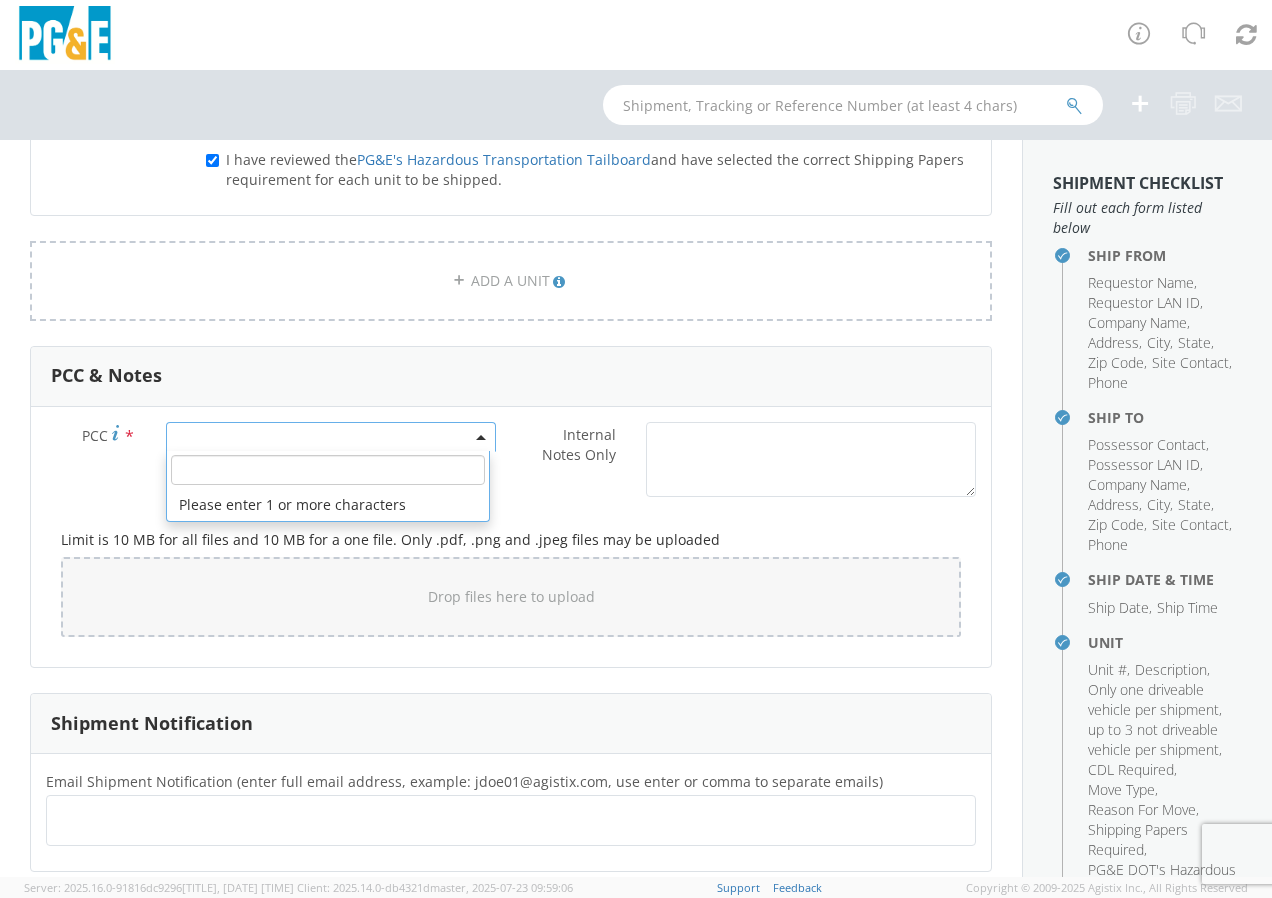 click 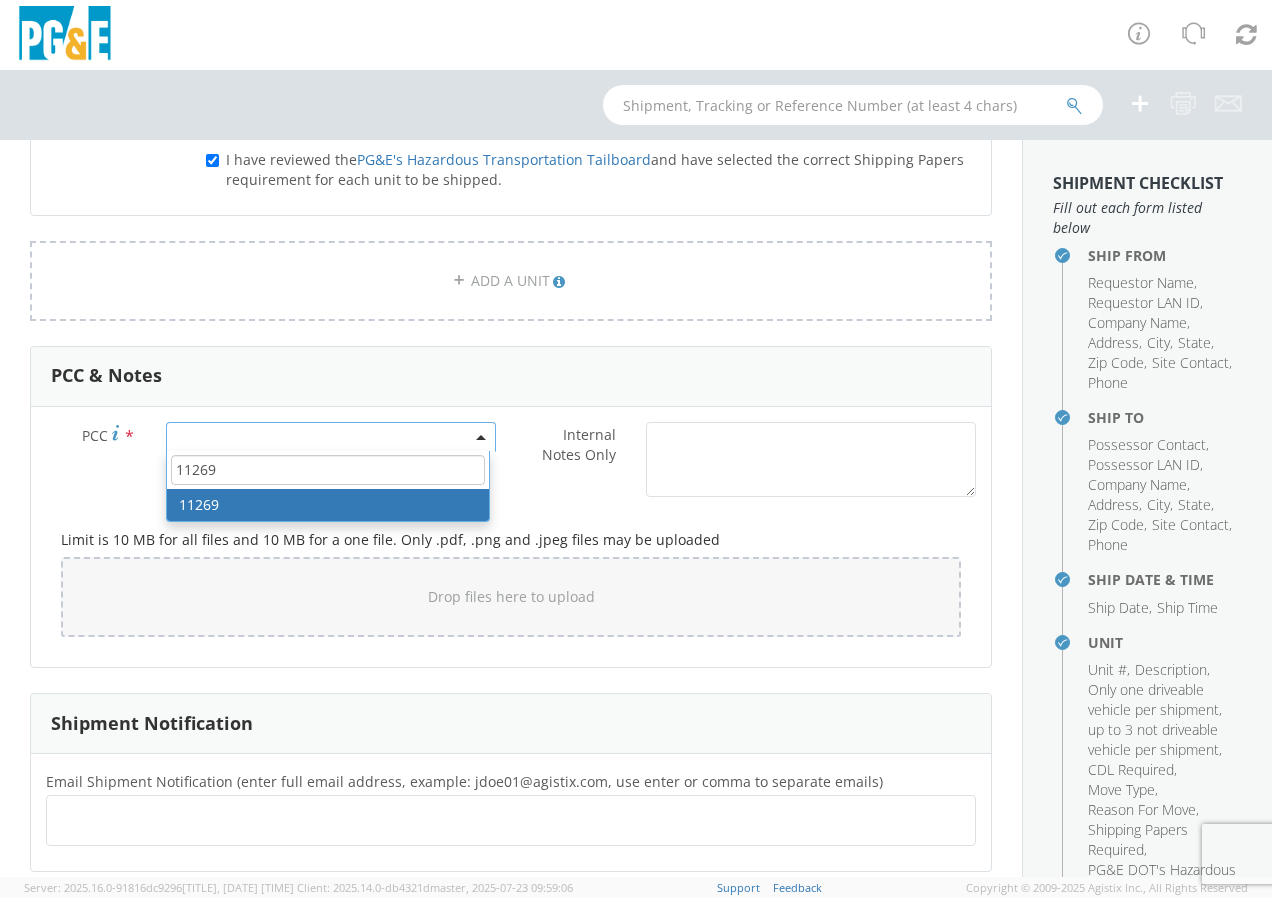 type on "11269" 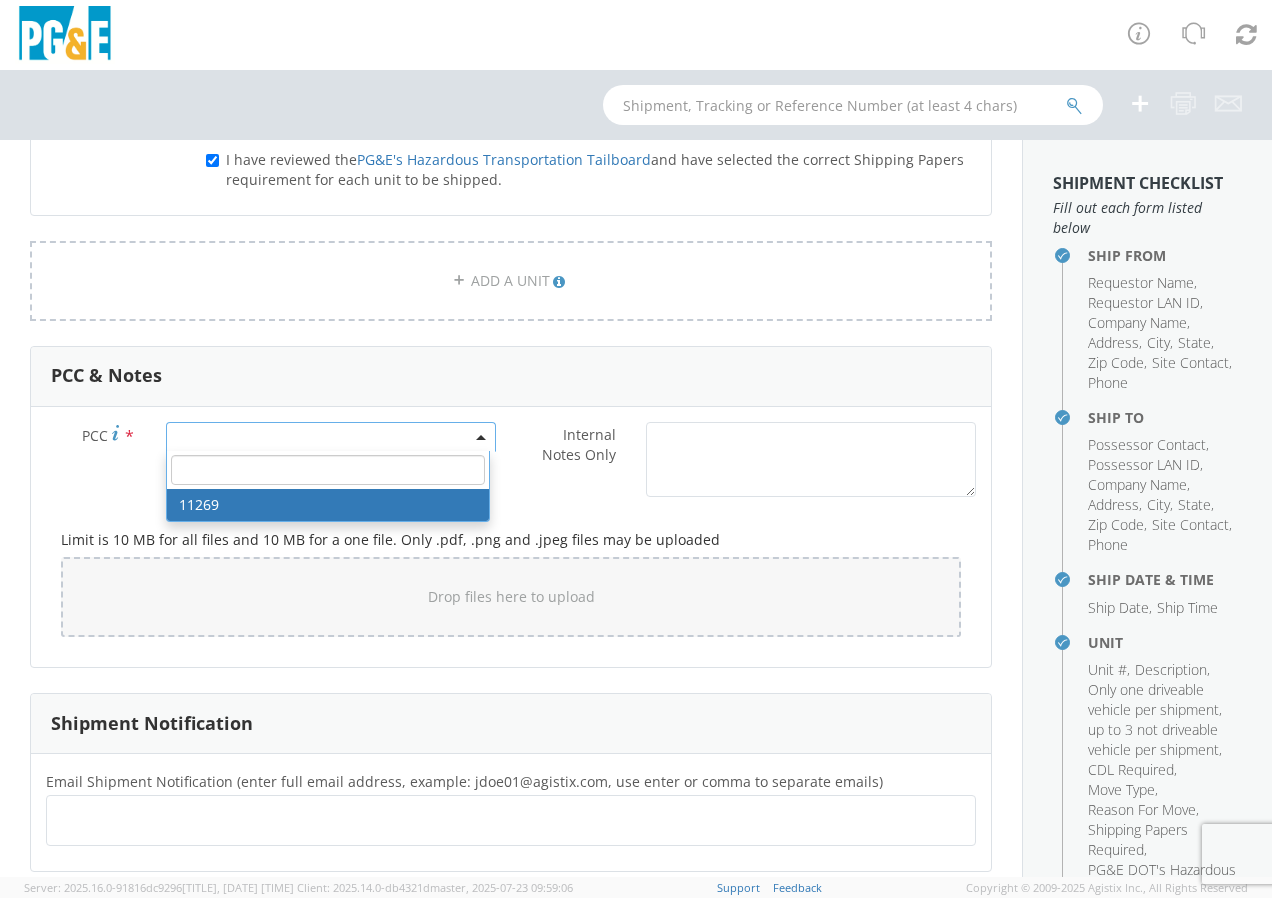 select on "11269" 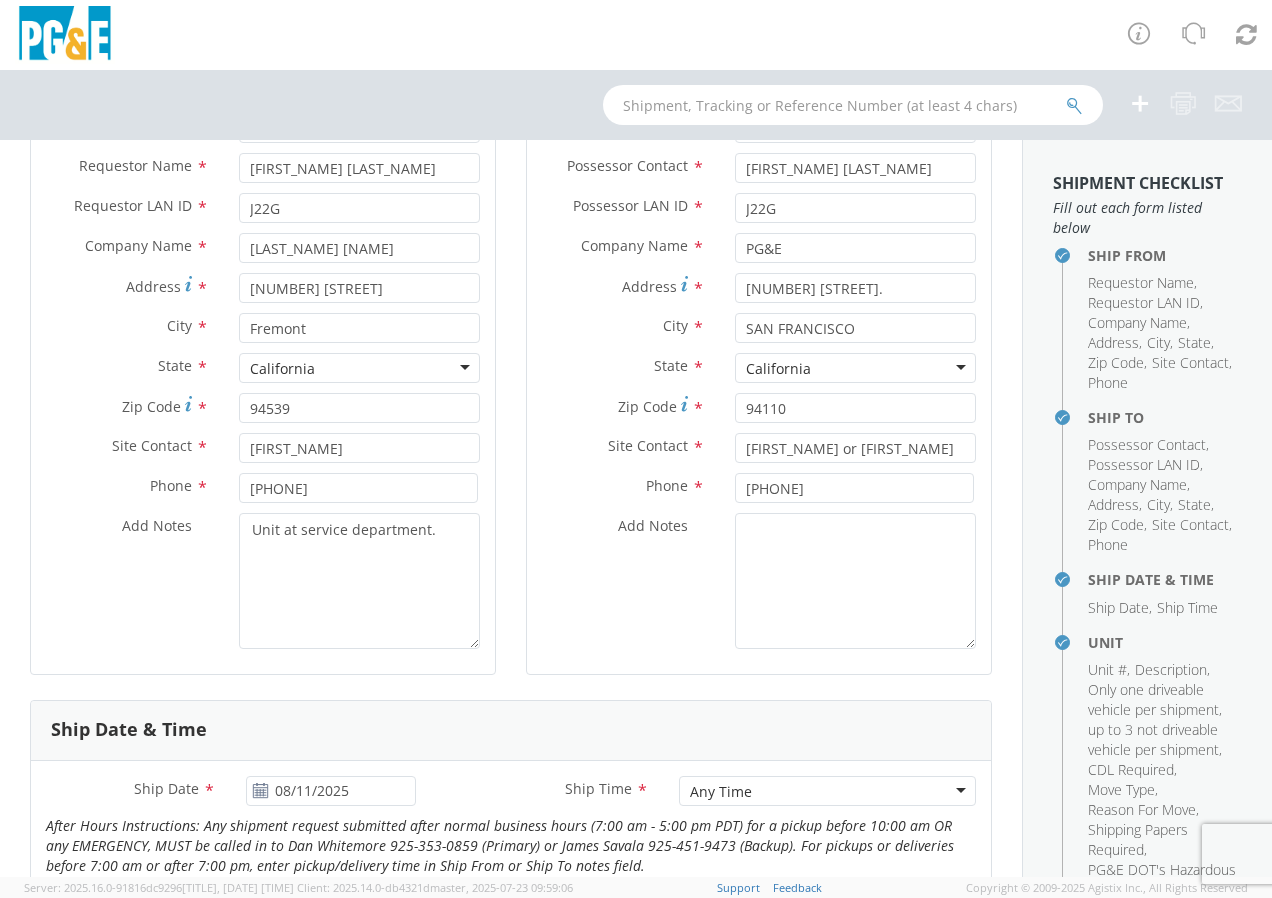 scroll, scrollTop: 200, scrollLeft: 0, axis: vertical 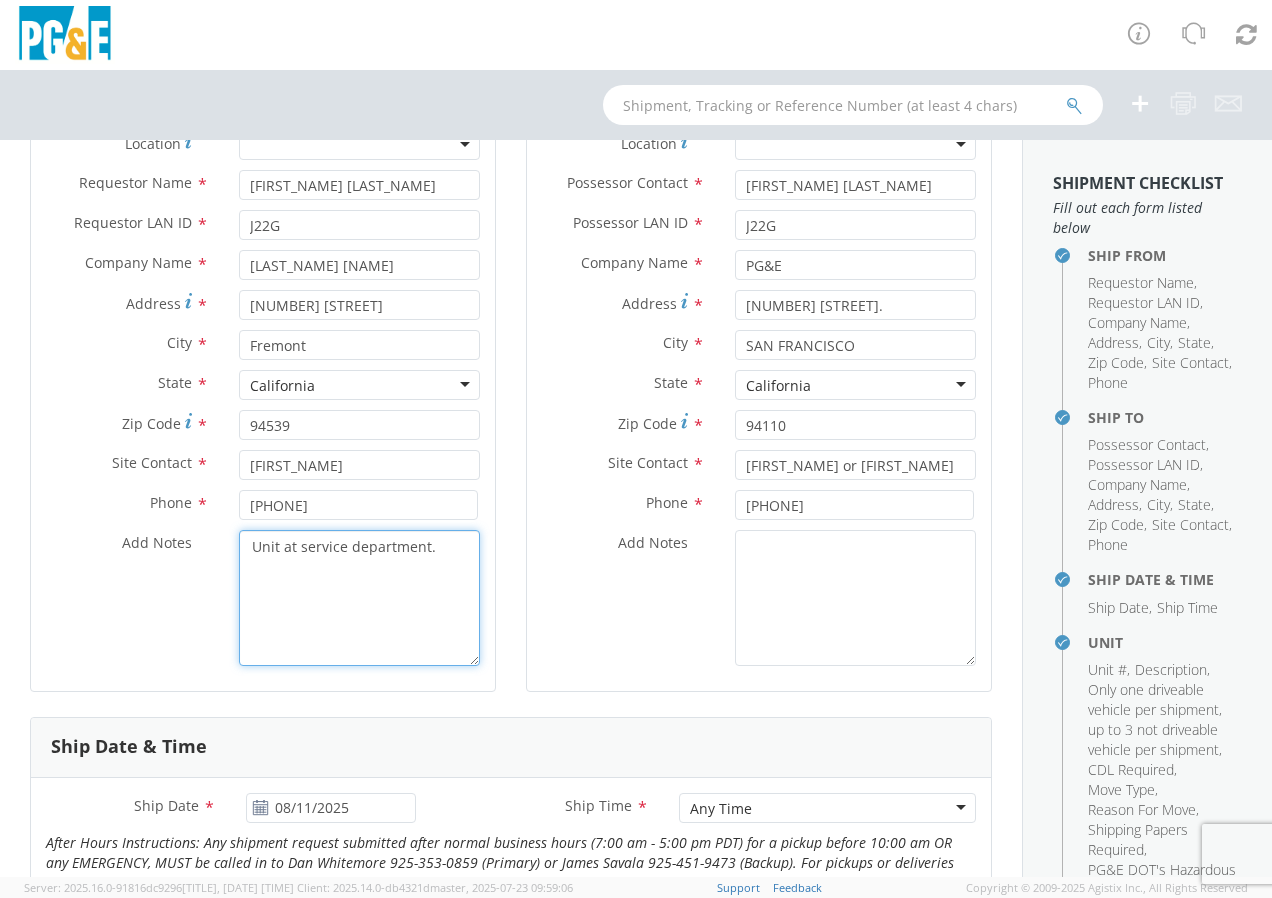 click on "Unit at service department." at bounding box center [359, 598] 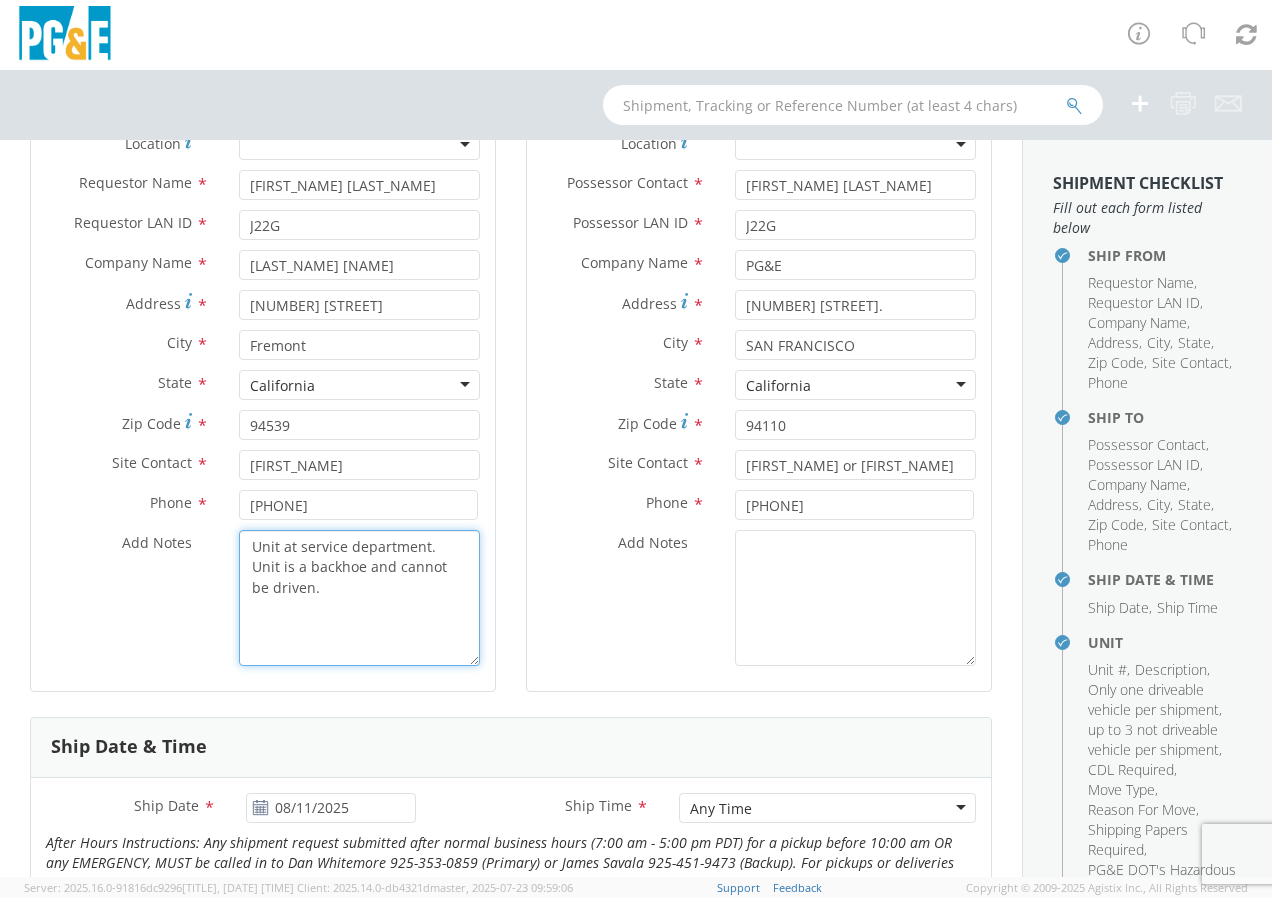 click on "Unit at service department. Unit is a backhoe and cannot be driven." at bounding box center [359, 598] 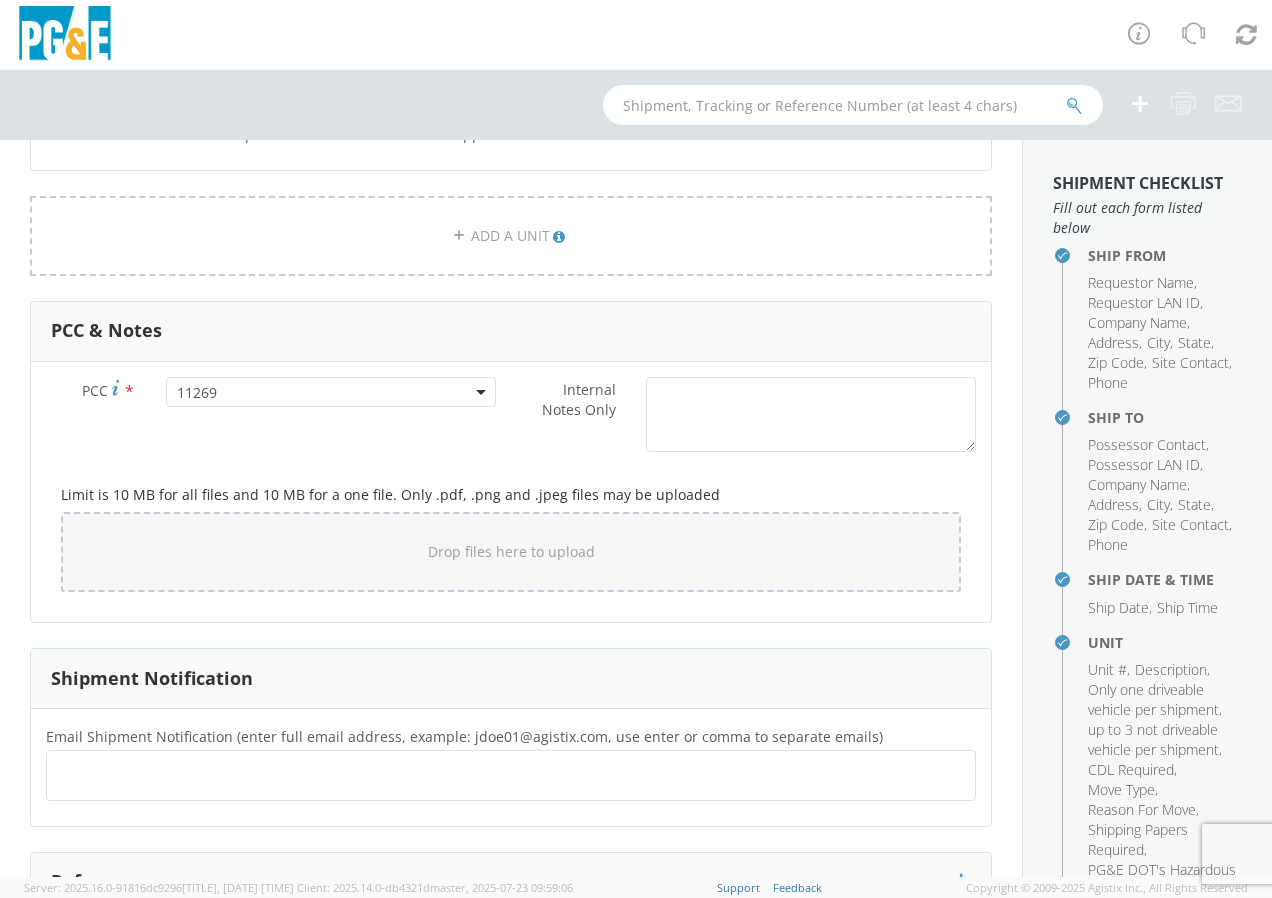 scroll, scrollTop: 1217, scrollLeft: 0, axis: vertical 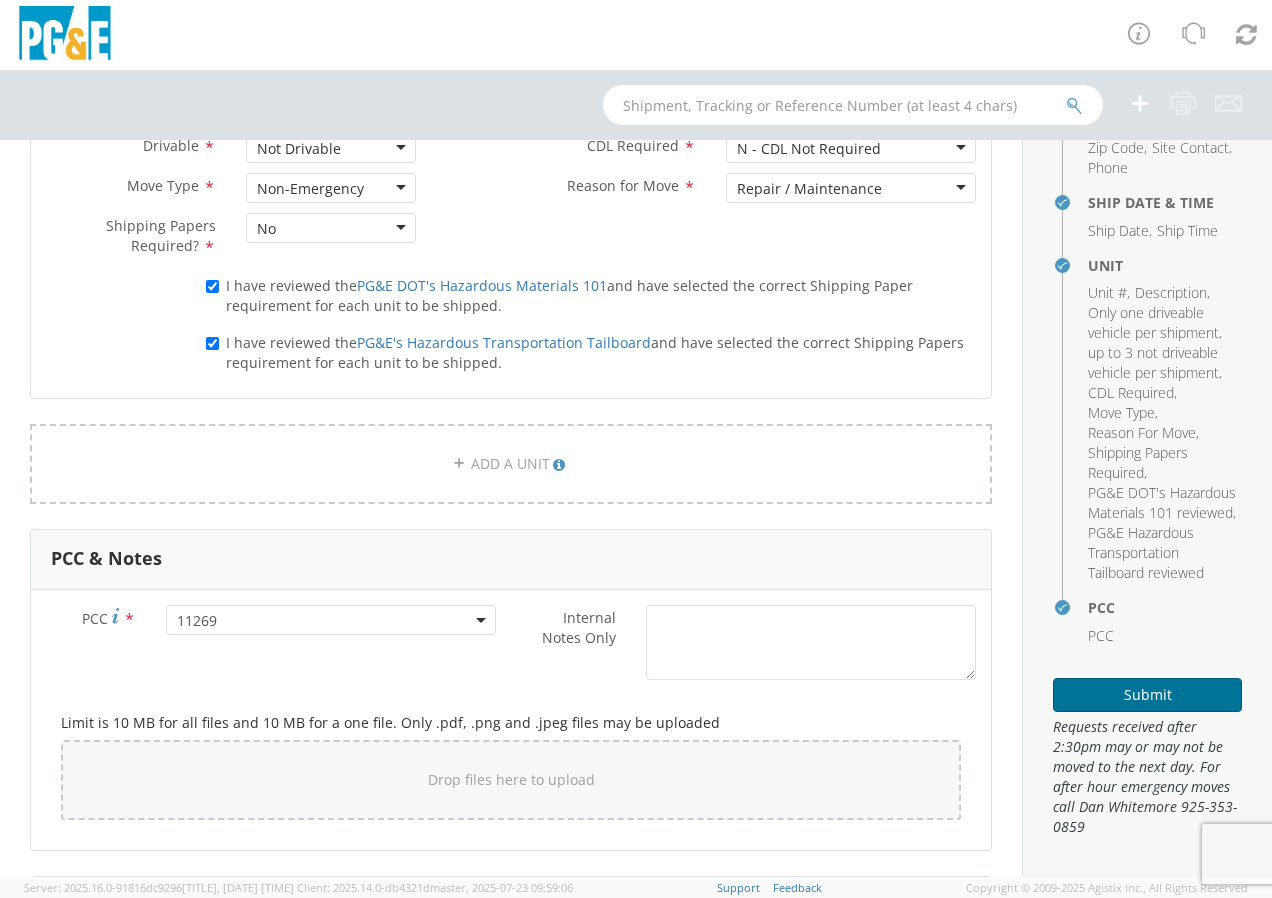 type on "Unit at service department. Unit is a backhoe and cannot be driven." 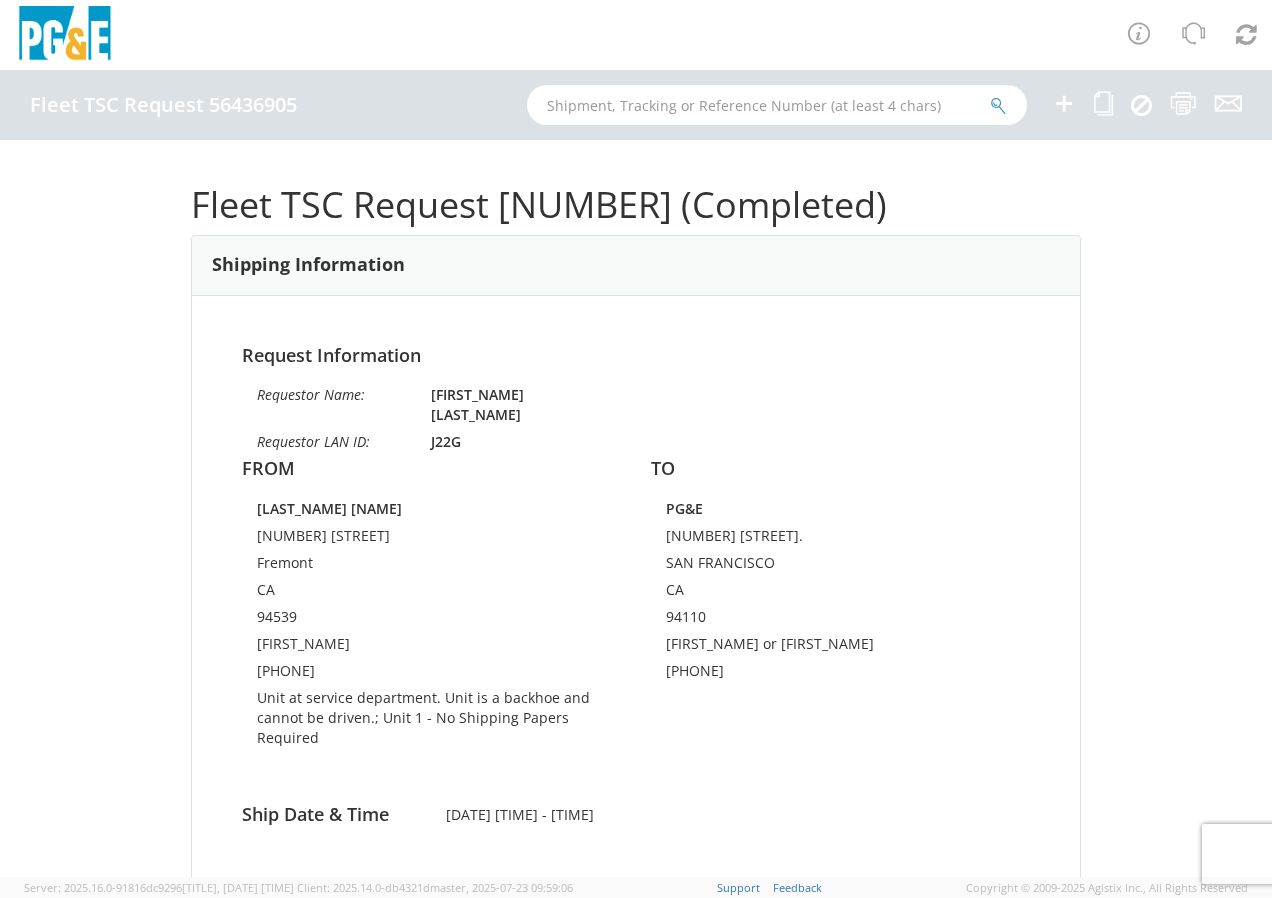 scroll, scrollTop: 0, scrollLeft: 0, axis: both 